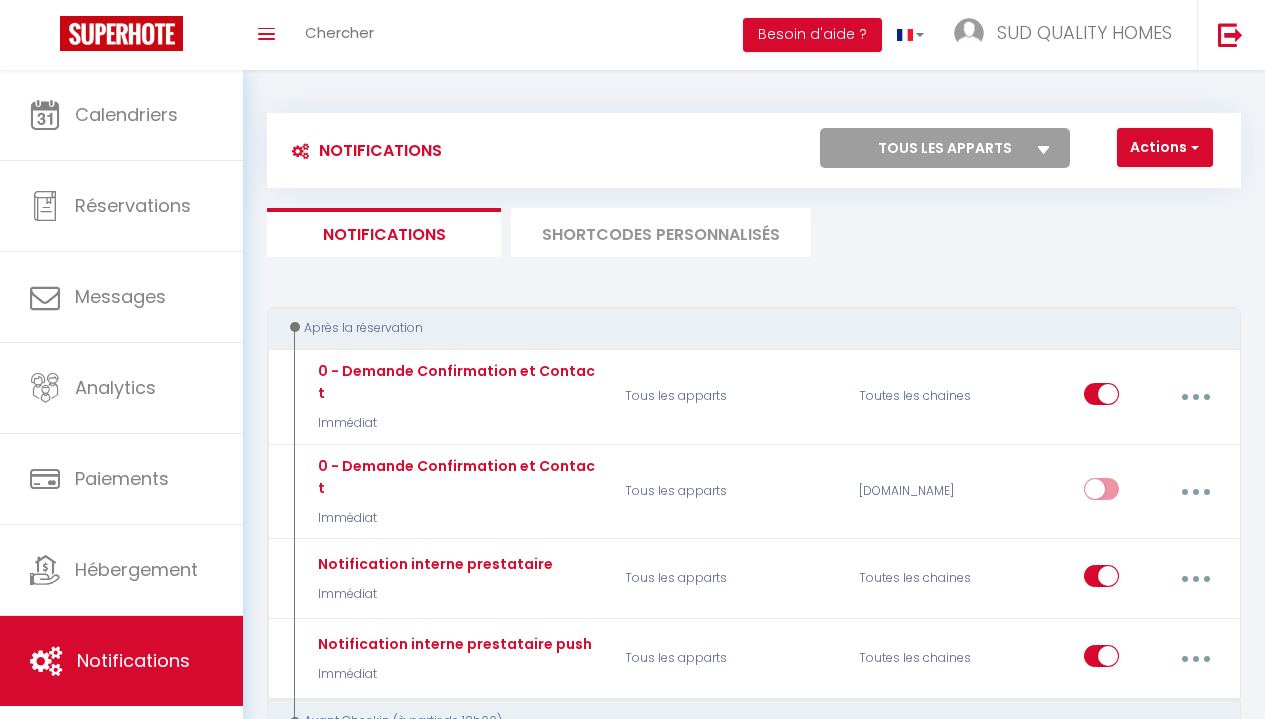 select 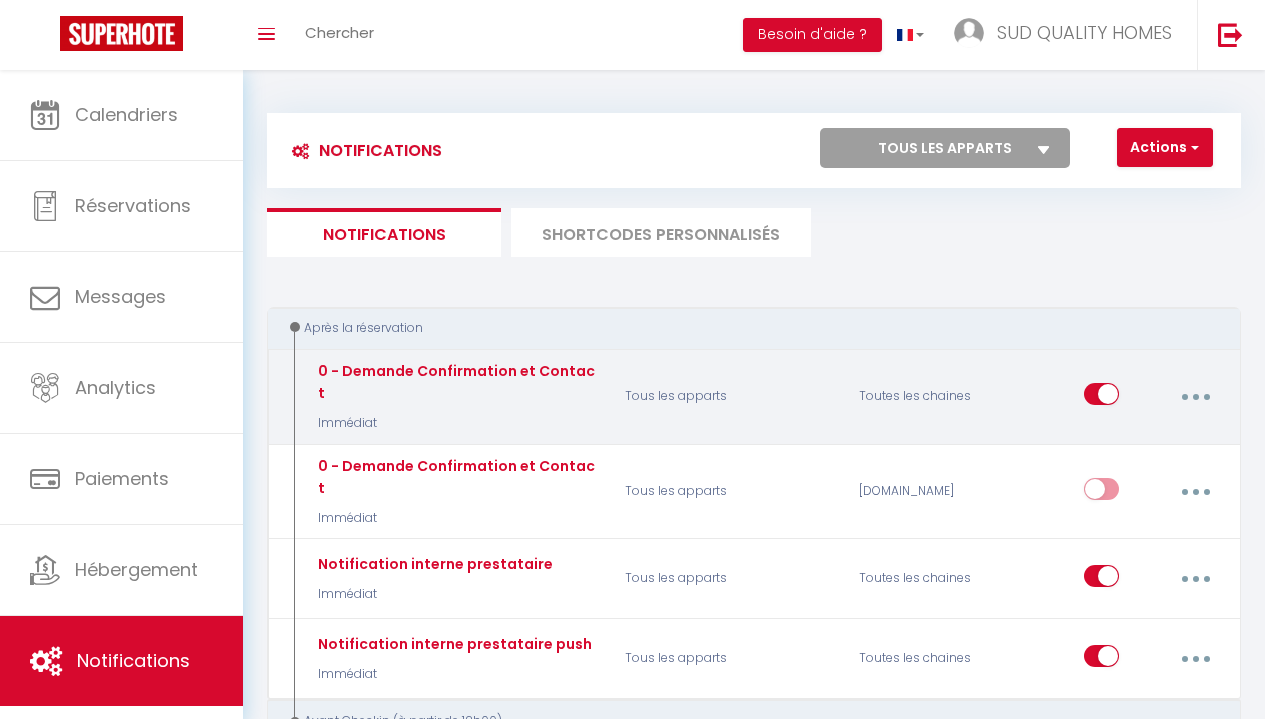 scroll, scrollTop: 0, scrollLeft: 0, axis: both 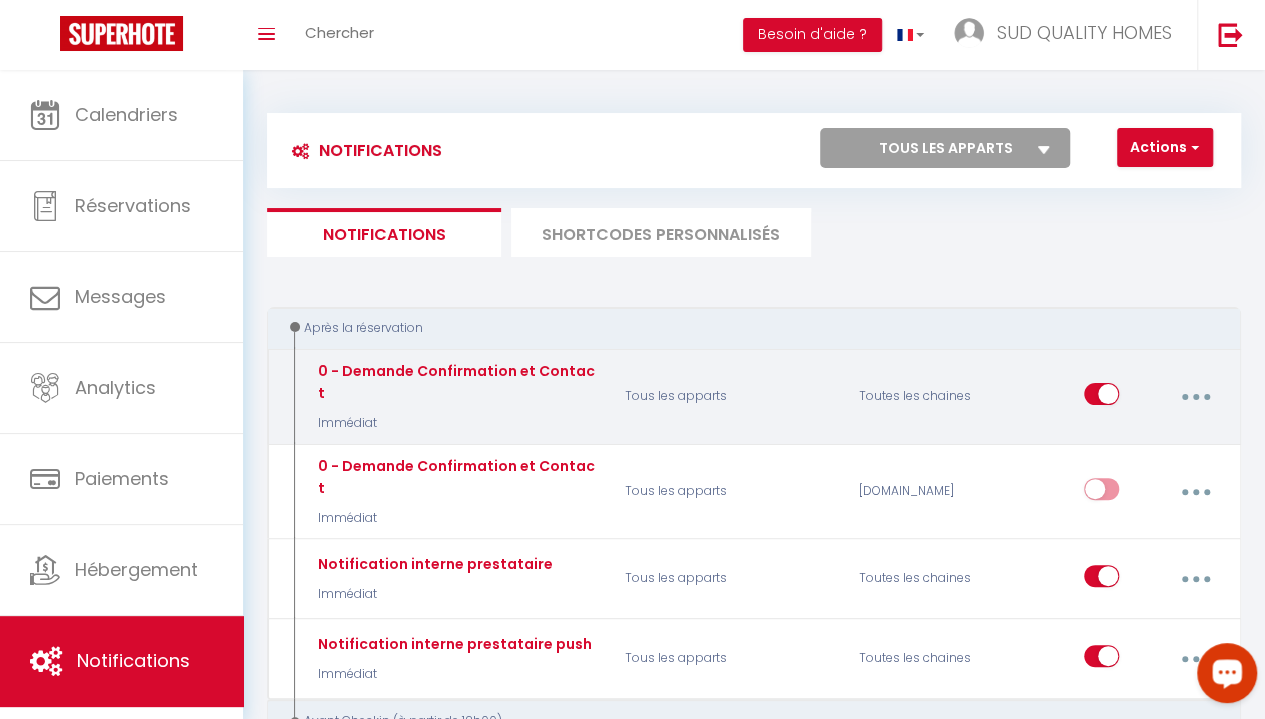 click at bounding box center [1195, 397] 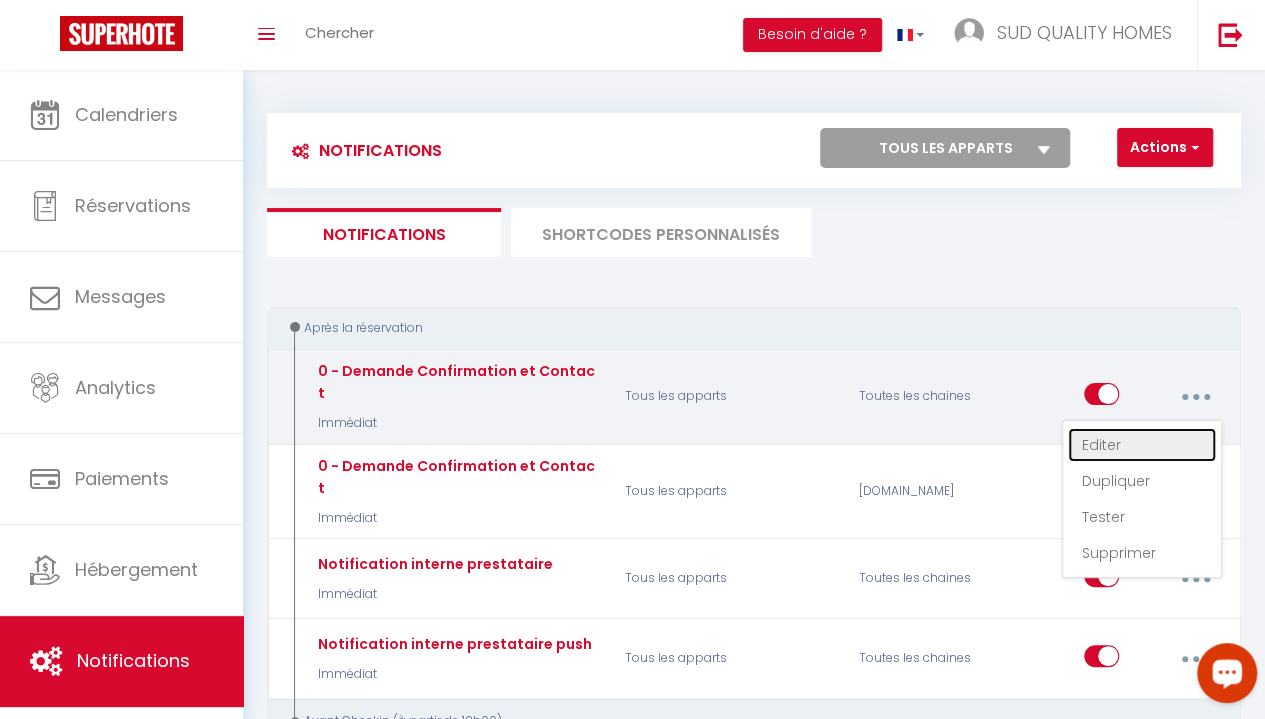 click on "Editer" at bounding box center (1142, 445) 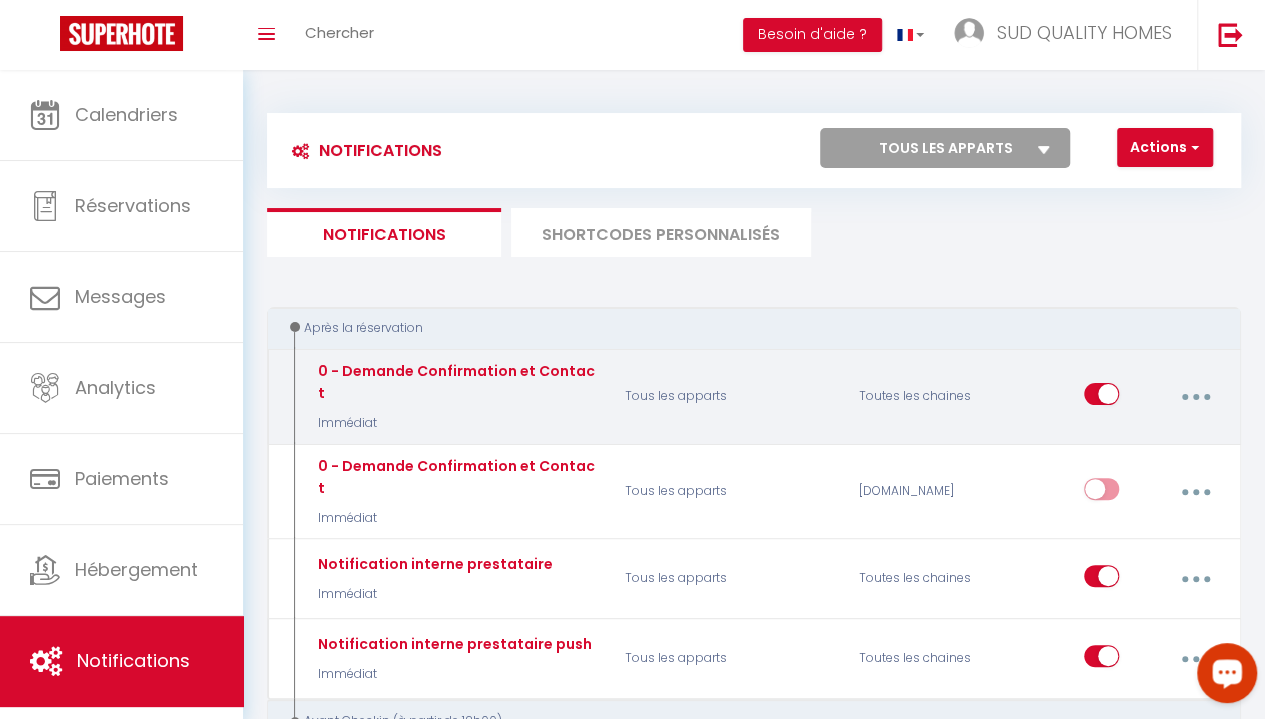 type on "0 - Demande Confirmation et Contact" 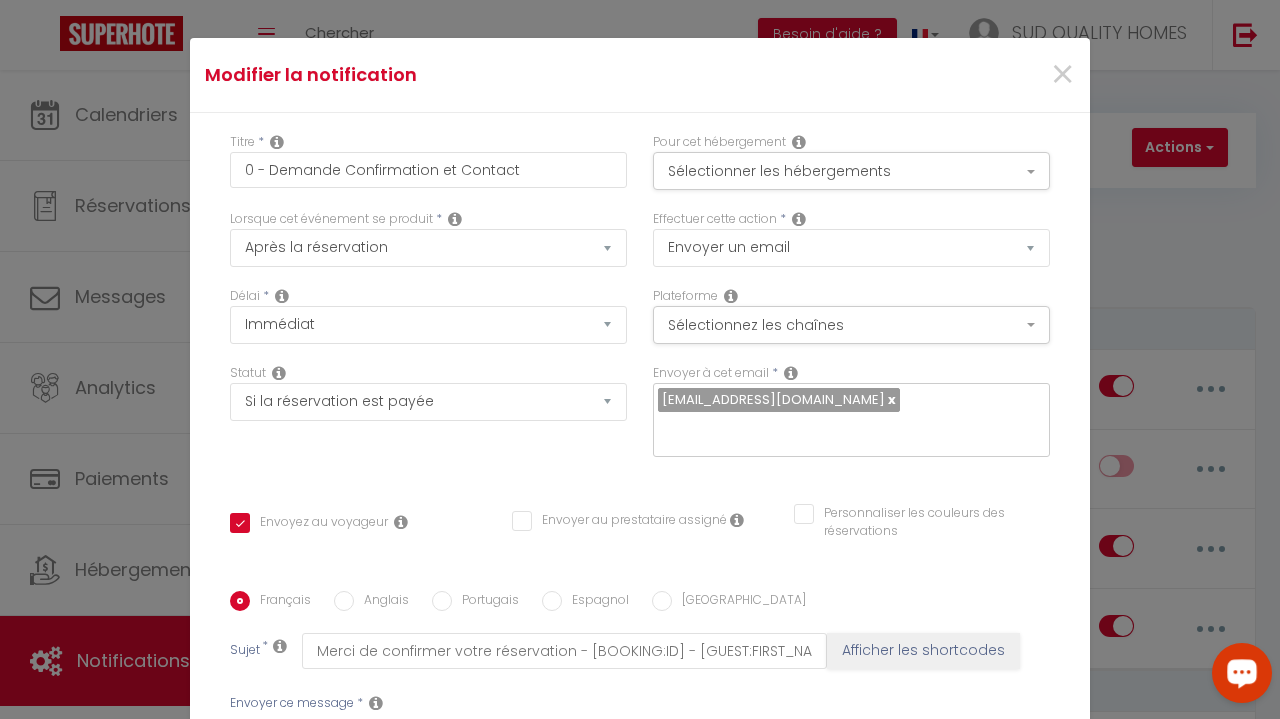 scroll, scrollTop: 0, scrollLeft: 0, axis: both 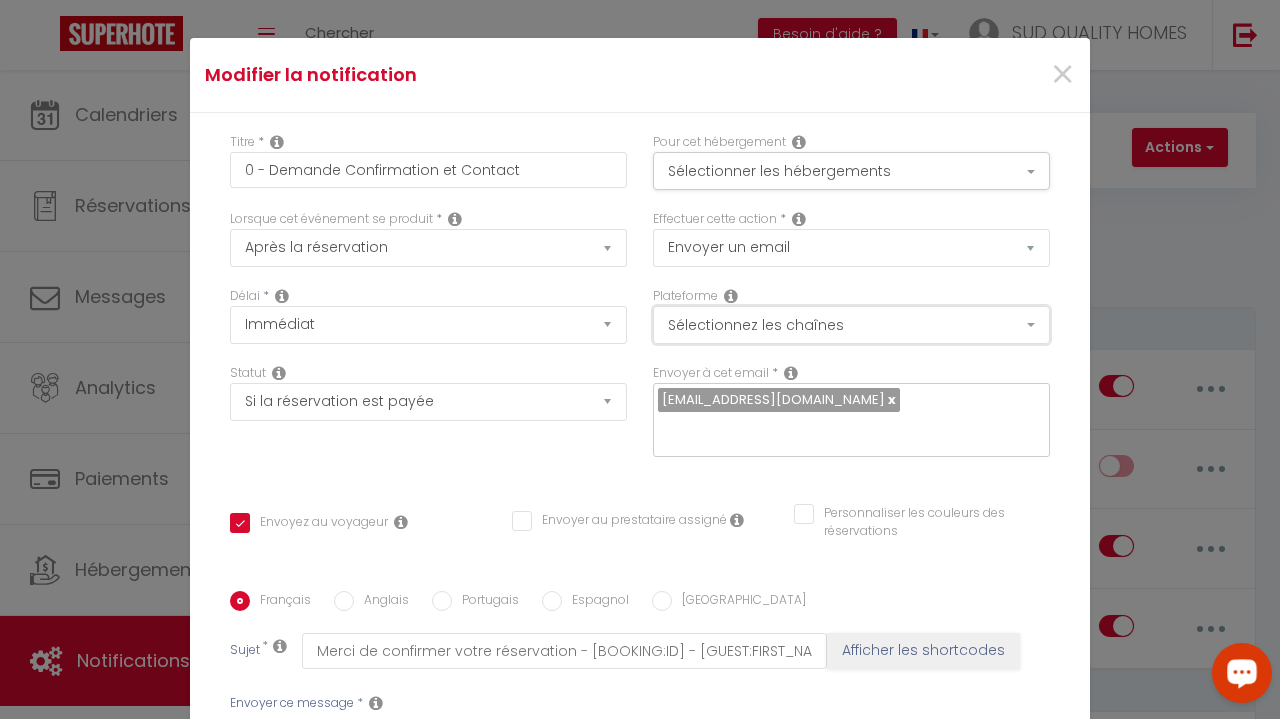 click on "Sélectionnez les chaînes" at bounding box center [851, 325] 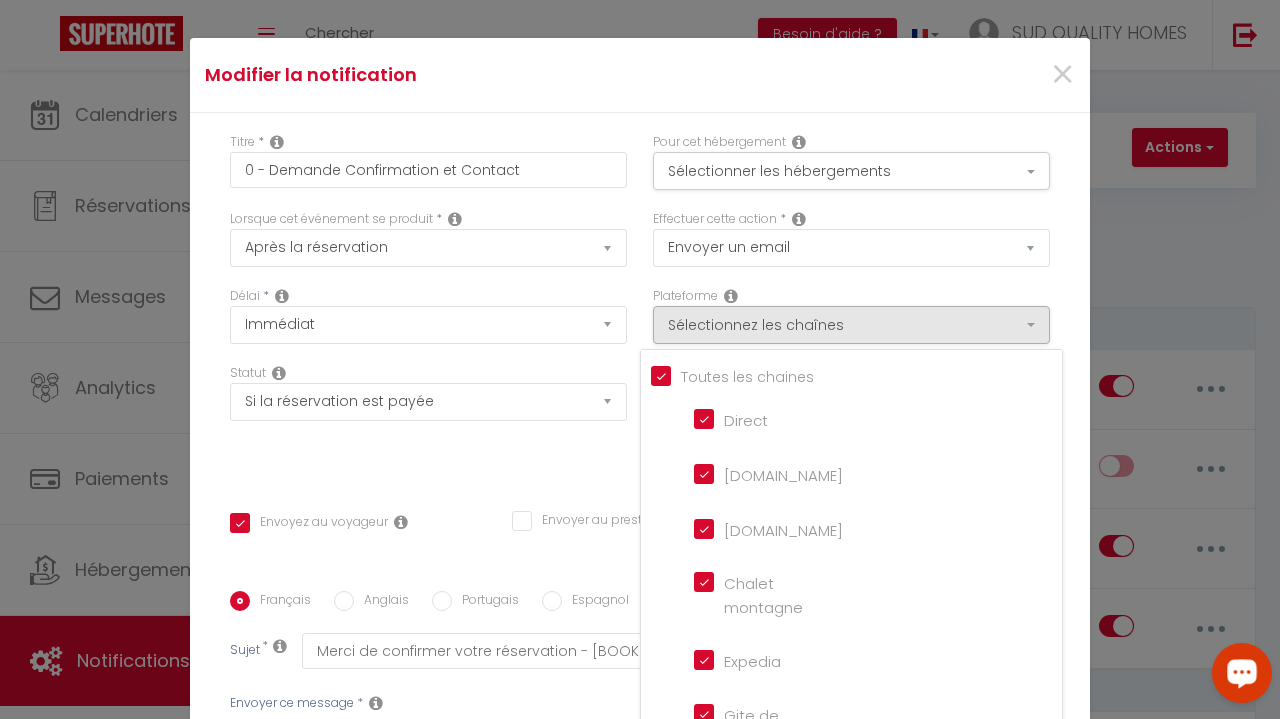click on "[DOMAIN_NAME]" at bounding box center (751, 473) 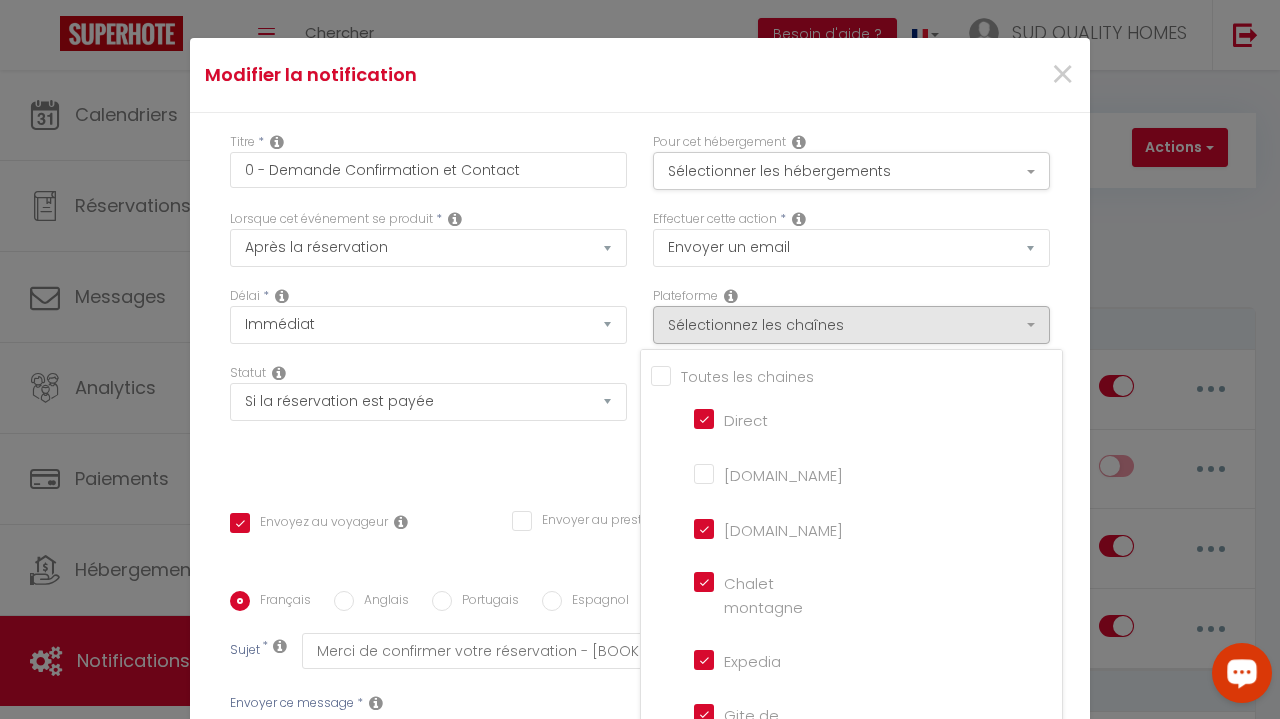 checkbox on "false" 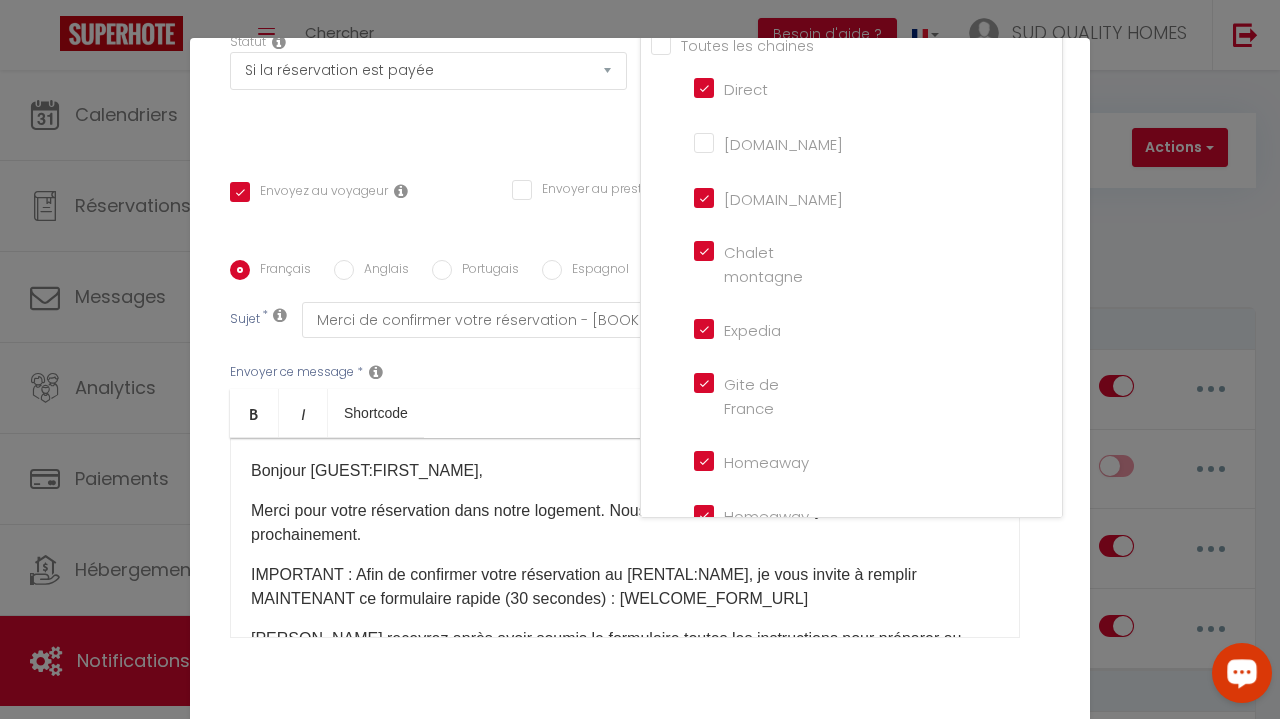 scroll, scrollTop: 332, scrollLeft: 0, axis: vertical 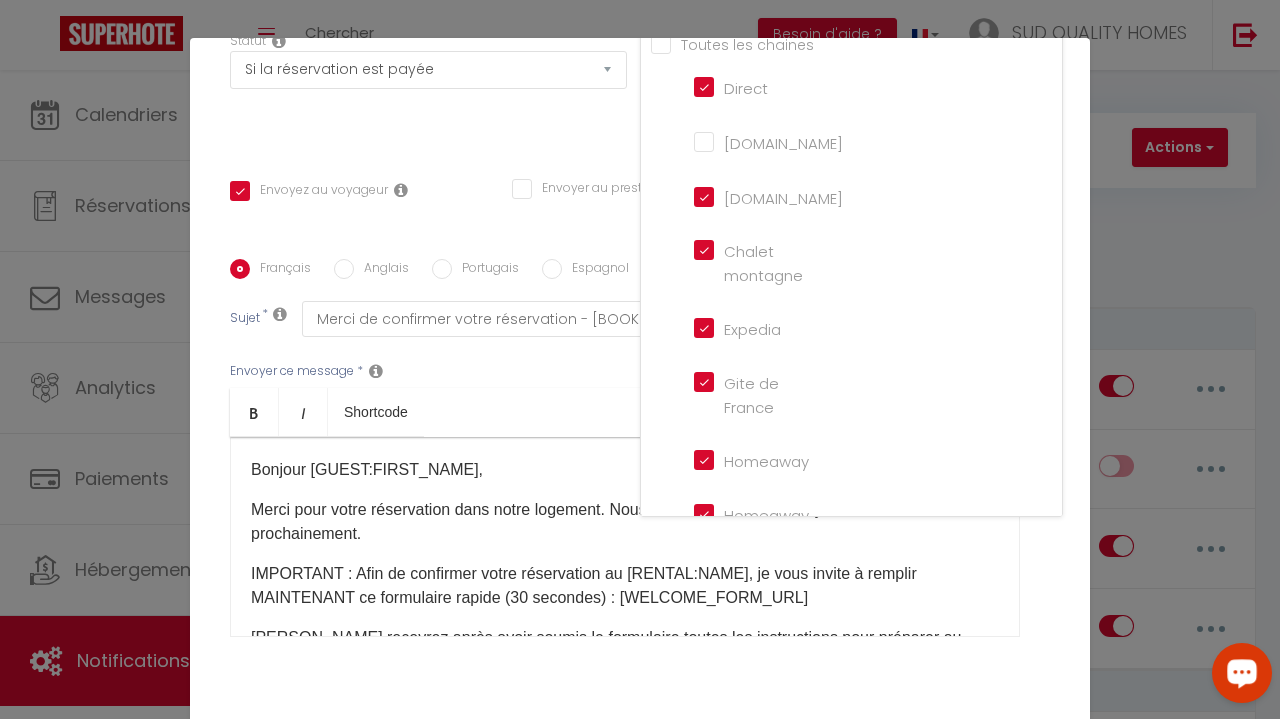 click on "Modifier la notification   ×   Titre   *     0 - Demande Confirmation et Contact   Pour cet hébergement
Sélectionner les hébergements
Tous les apparts
Autres
BRISE MARINE 1 * Centre ville * Clim * Terrasse *
BRISE MARINE 2 PERPIGNAN*[MEDICAL_DATA] *Jacuzzi* Clim*Terrasse*Centre*
BRISE MARINE 3 Perpignan  · Brise Marine 3 *[MEDICAL_DATA] *Cosy* Centre ville*Terrasse *
BRISE MARINE 4 Perpignan*T1*Cosy*Centre-ville*Terrasse *
Lorsque cet événement se produit   *      Après la réservation   Avant Checkin (à partir de 12h00)   Température   Co2" at bounding box center (640, 359) 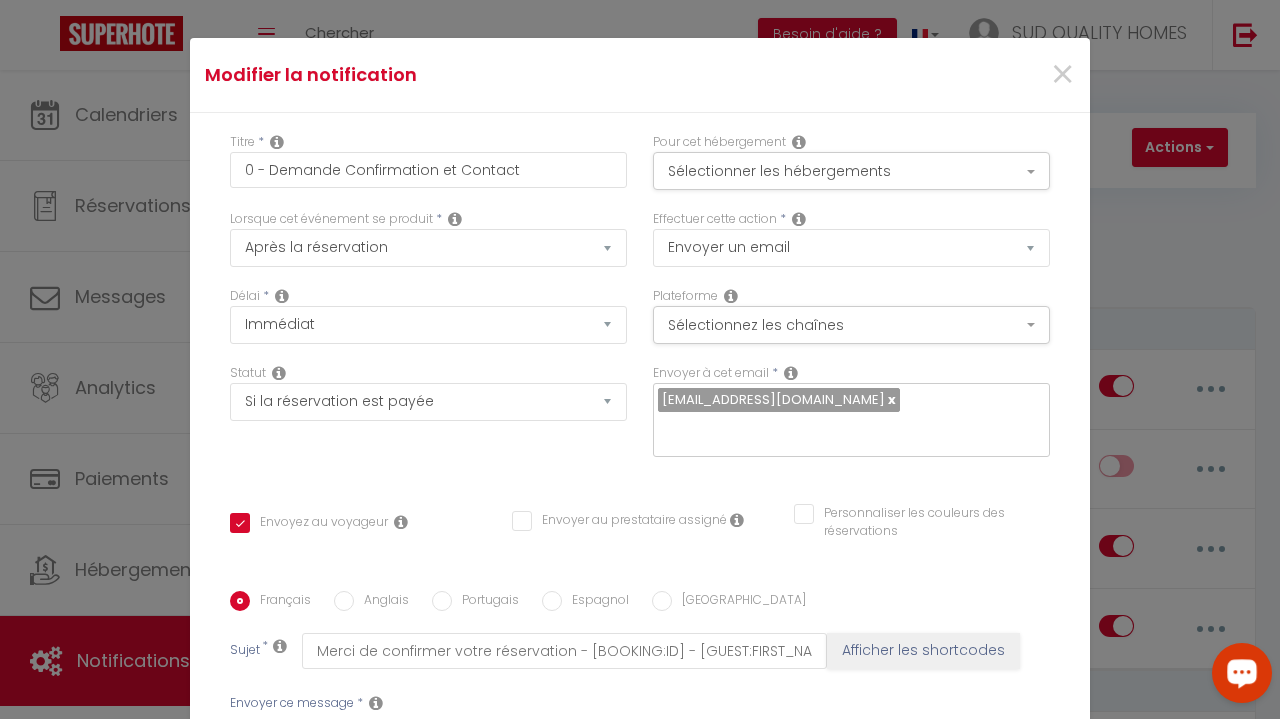 scroll, scrollTop: 370, scrollLeft: 0, axis: vertical 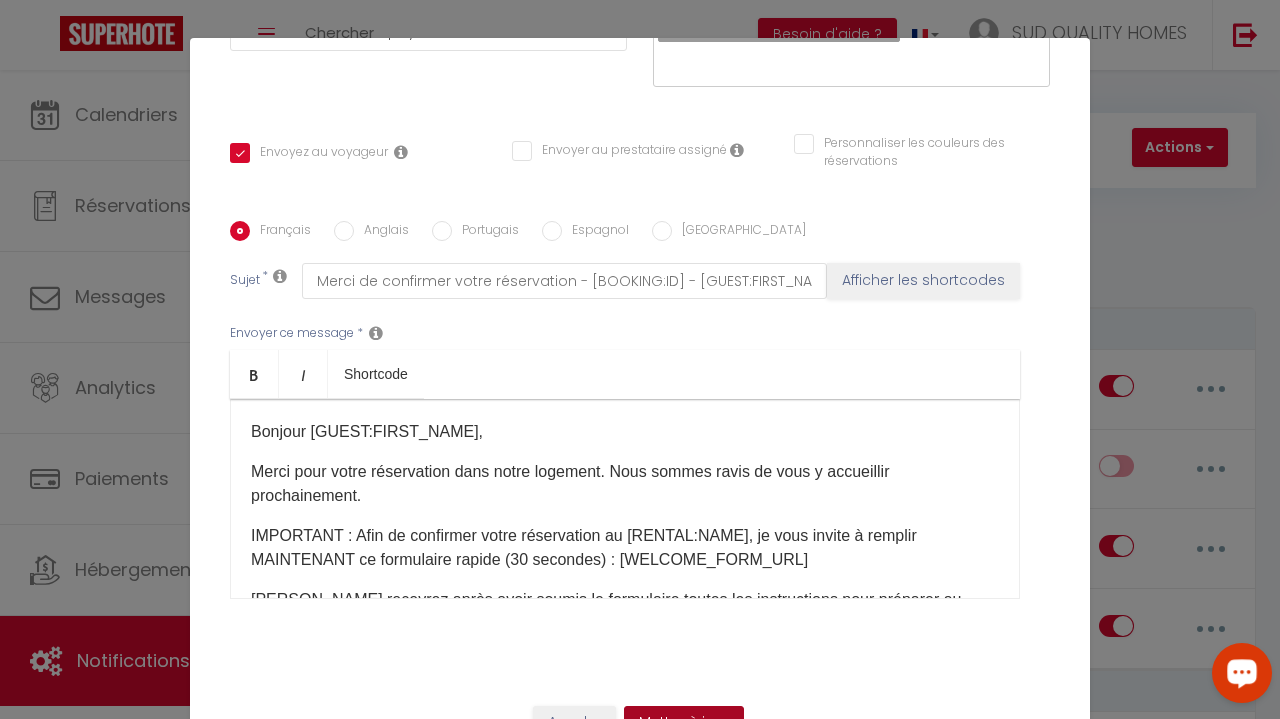click on "Mettre à jour" at bounding box center [684, 723] 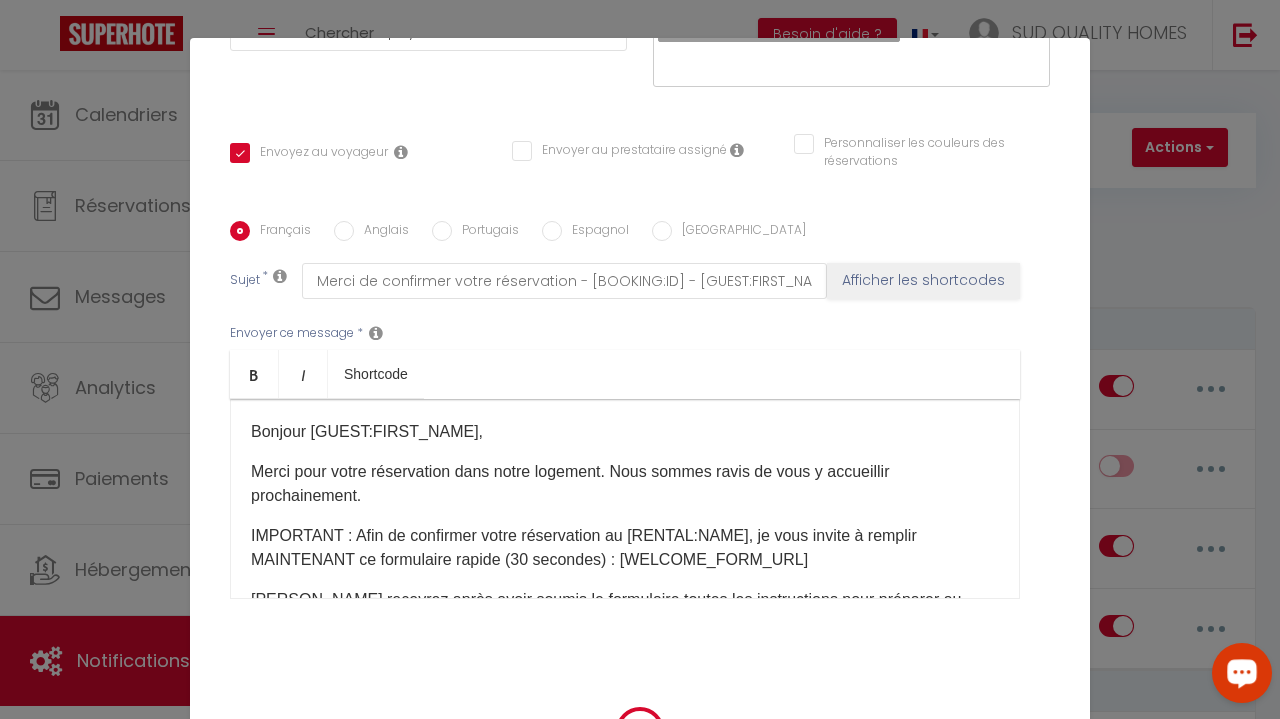 scroll, scrollTop: 387, scrollLeft: 0, axis: vertical 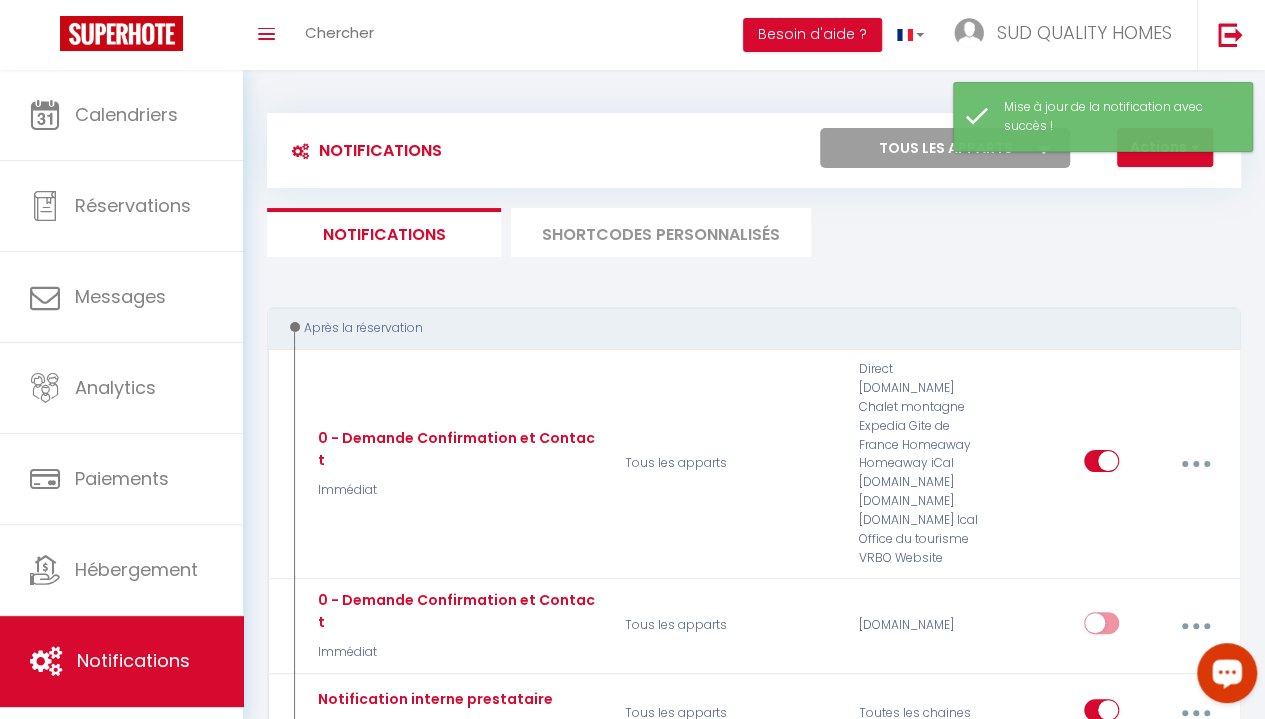 click on "Notification interne prestataire    Immédiat     Tous les apparts   Toutes les chaines     Editer   Dupliquer   Tester   Supprimer" at bounding box center [754, 713] 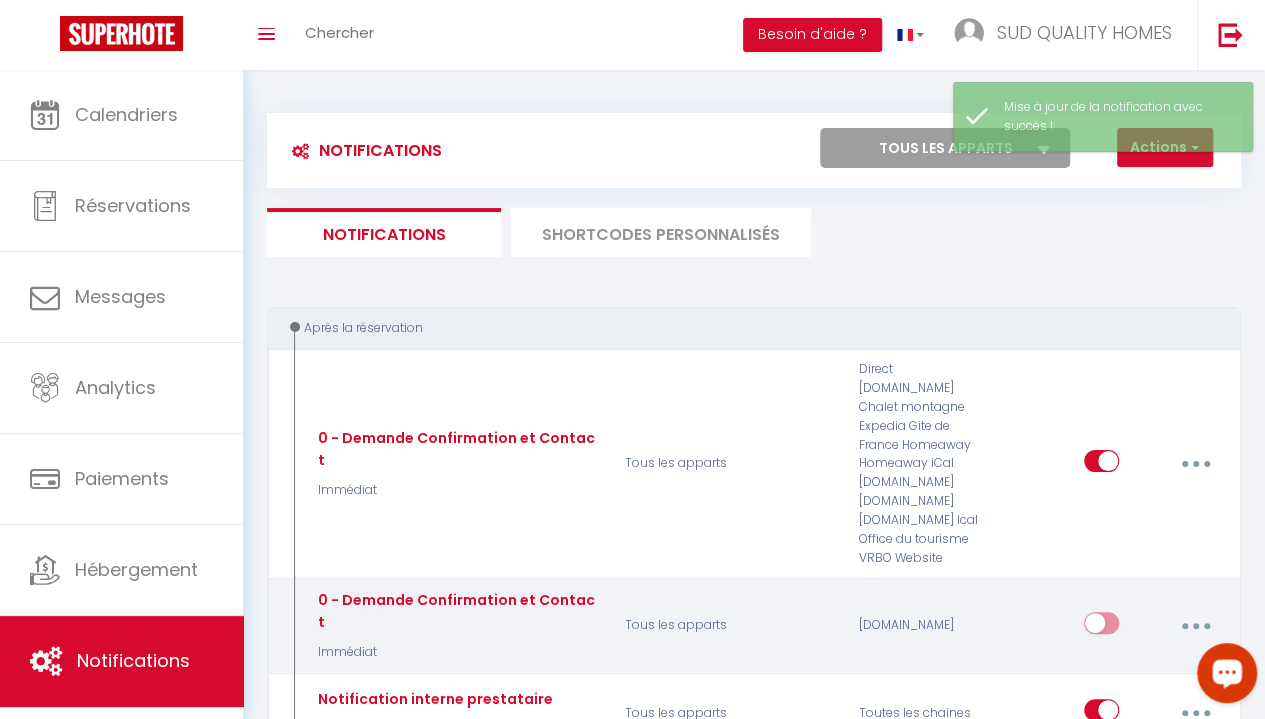 click at bounding box center [1101, 627] 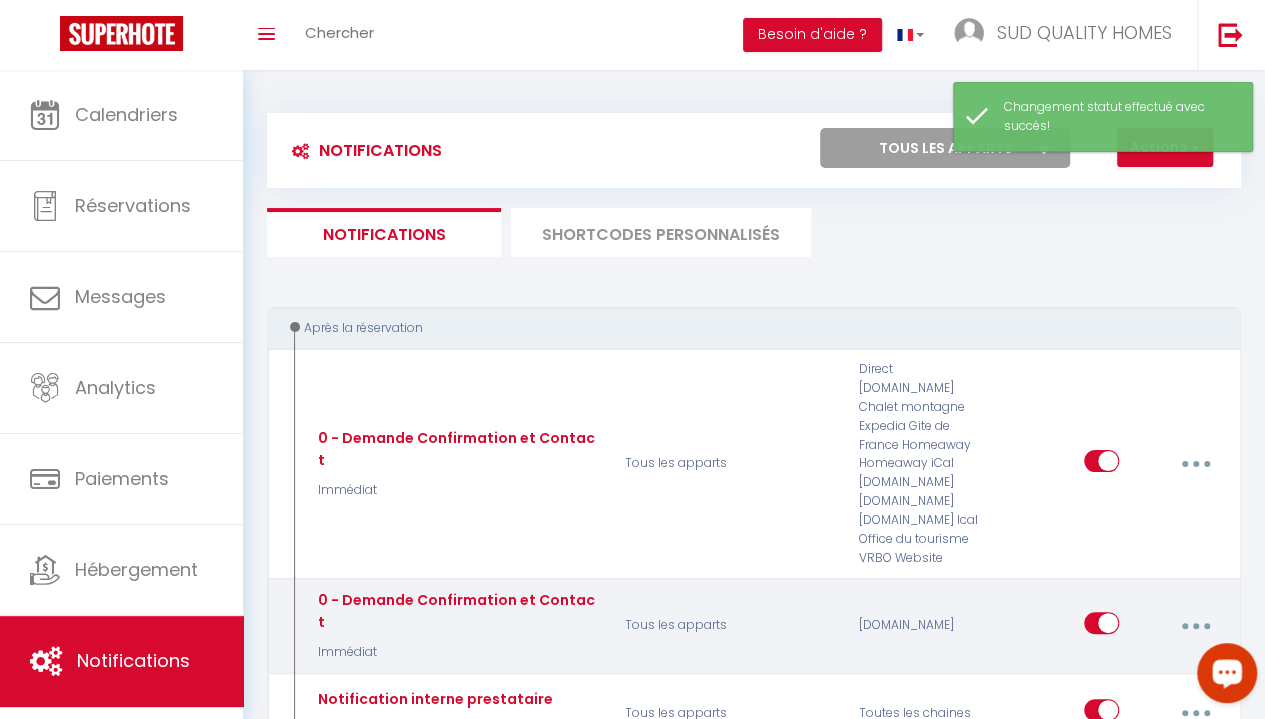 click at bounding box center (1195, 626) 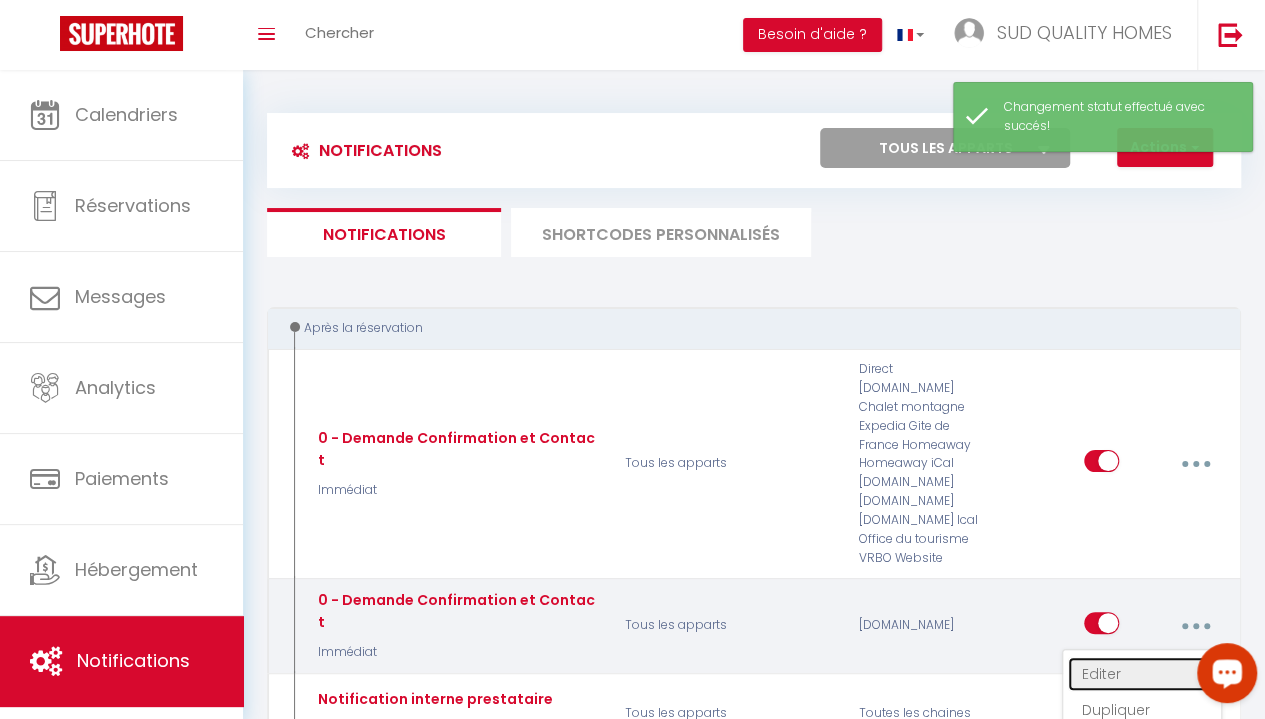 click on "Editer" at bounding box center (1142, 674) 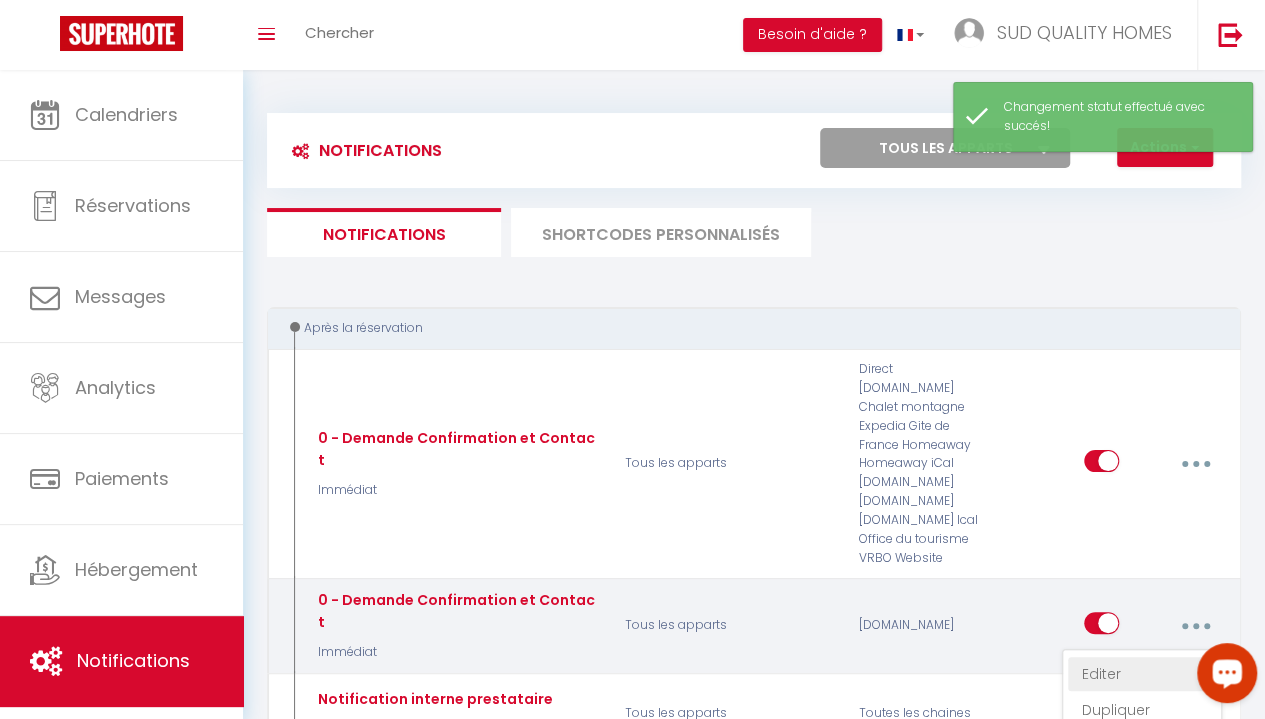 type on "0 - Demande Confirmation et Contact" 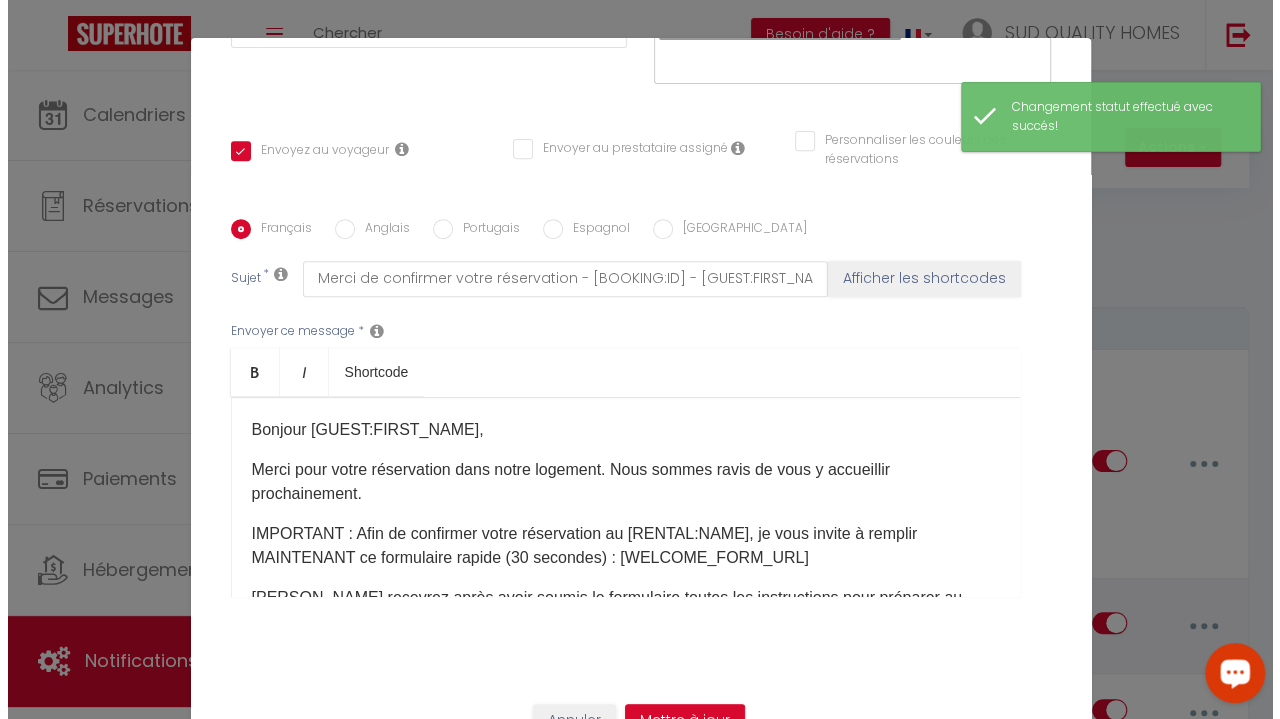 scroll, scrollTop: 370, scrollLeft: 0, axis: vertical 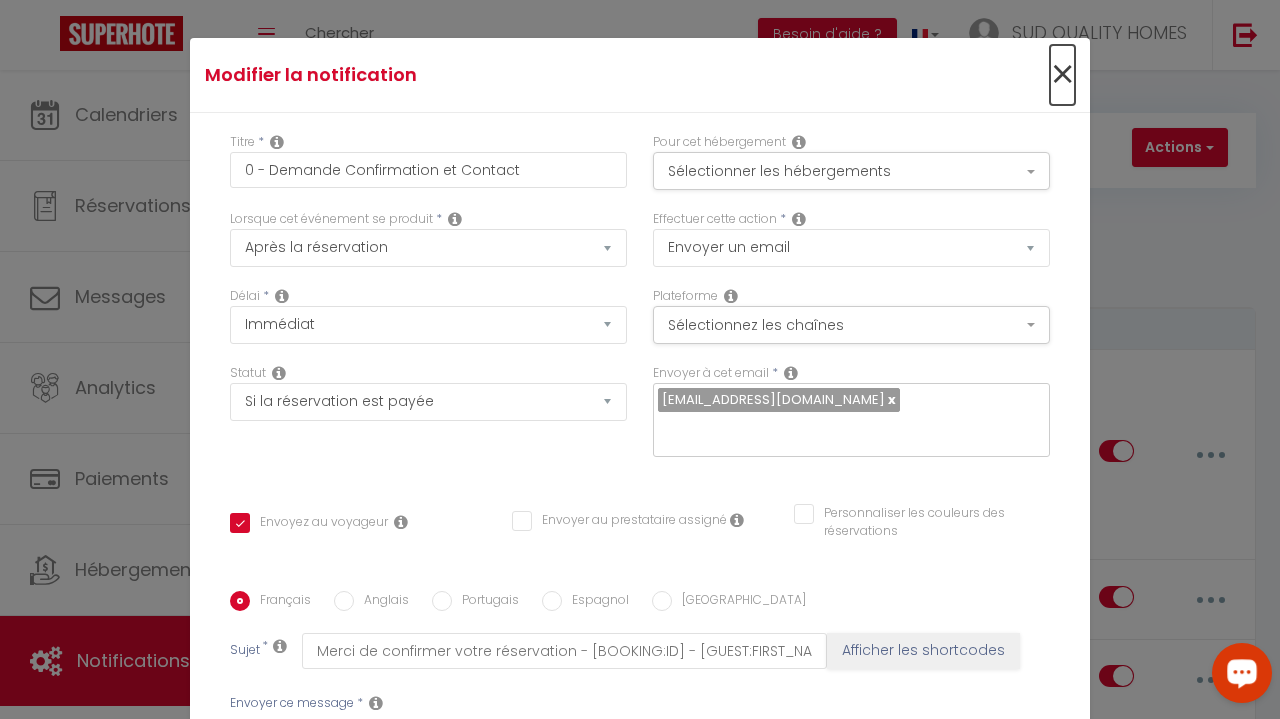click on "×" at bounding box center (1062, 75) 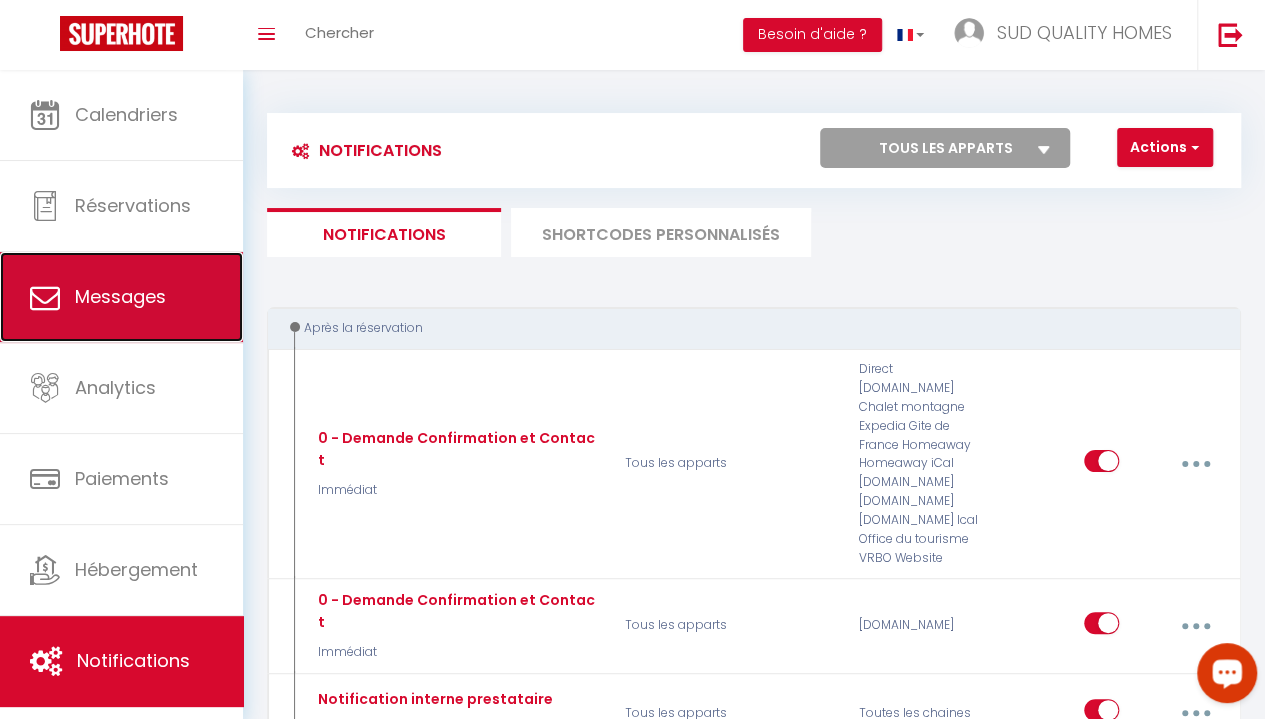 click on "Messages" at bounding box center [121, 297] 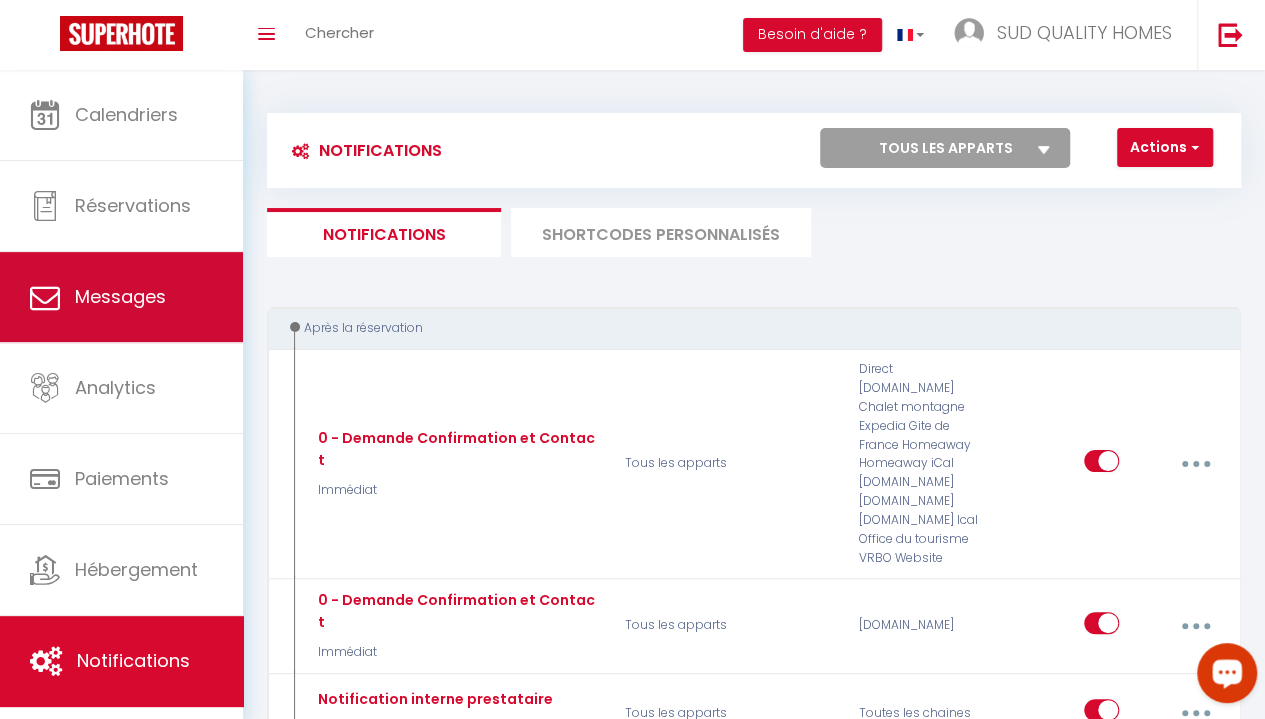 select on "message" 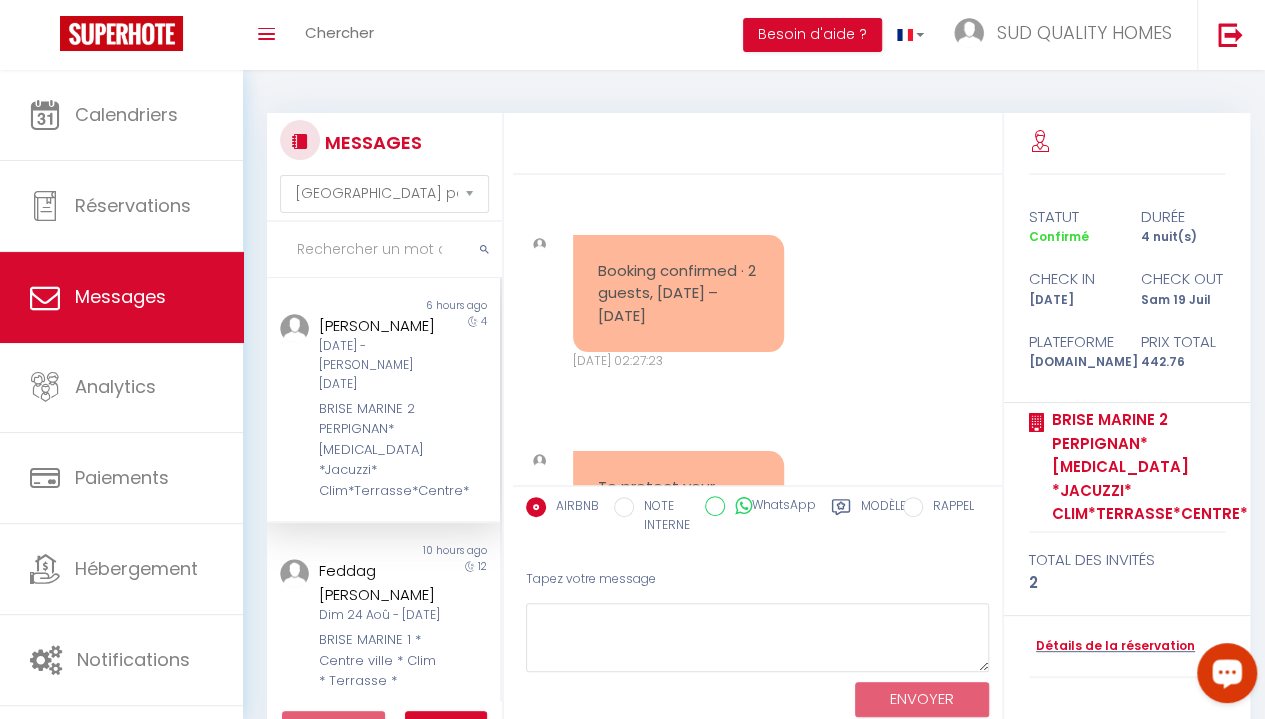 scroll, scrollTop: 3283, scrollLeft: 0, axis: vertical 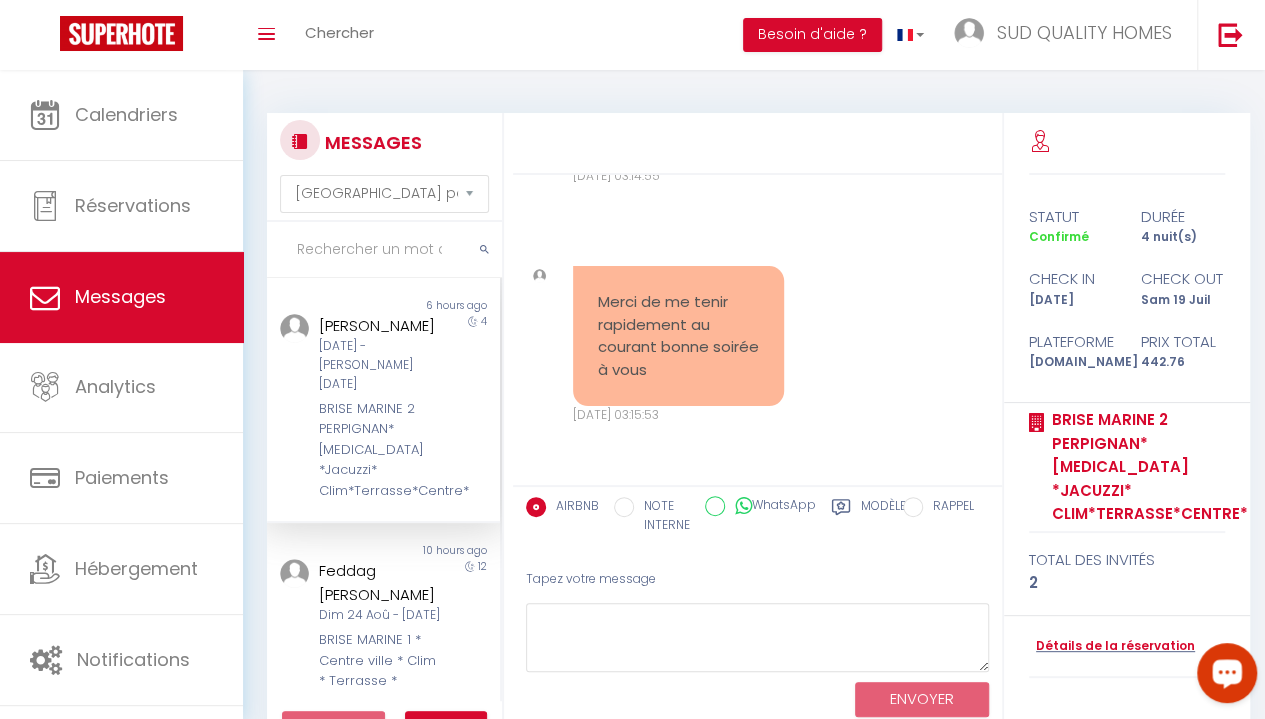 click on "4" at bounding box center [471, 407] 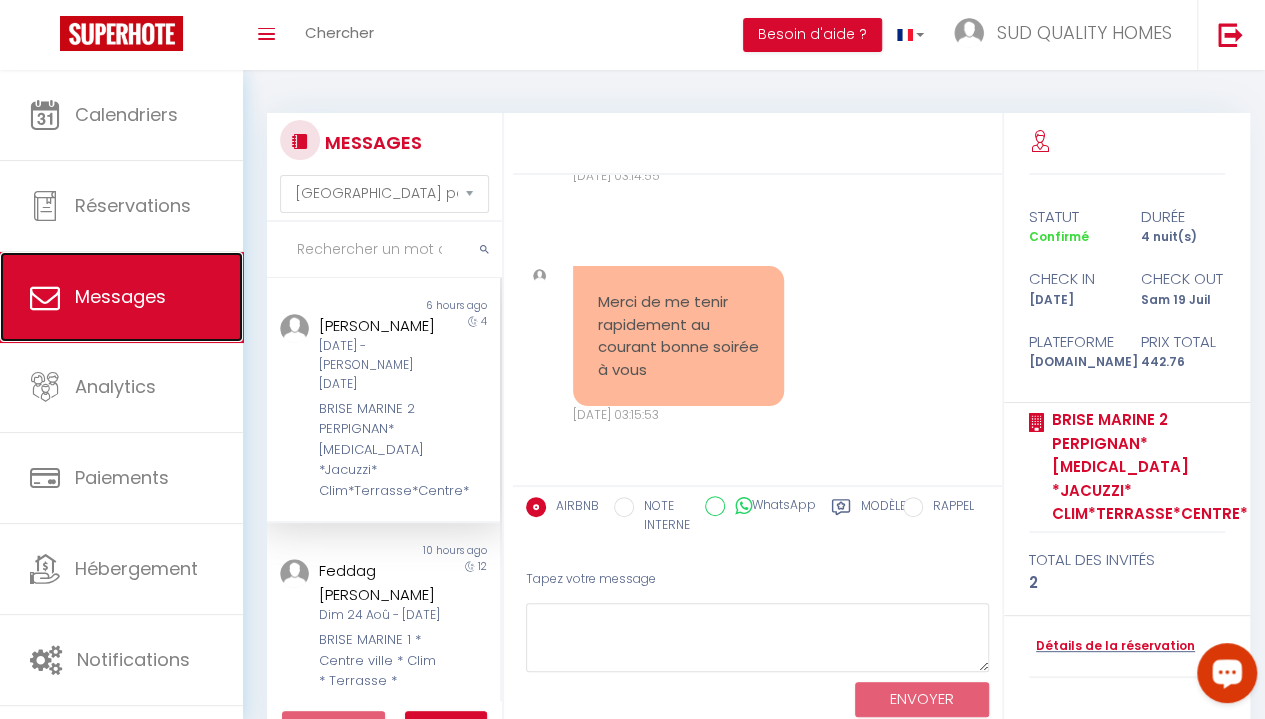 click on "Messages" at bounding box center [121, 297] 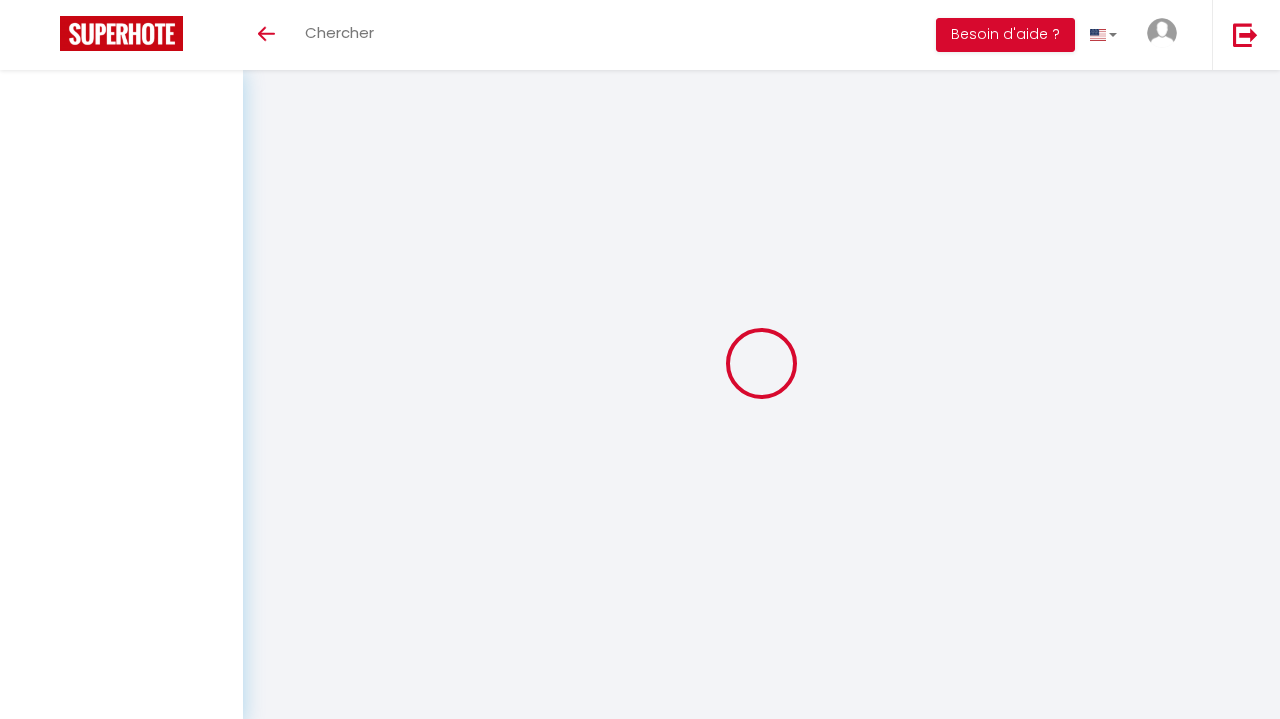 select on "message" 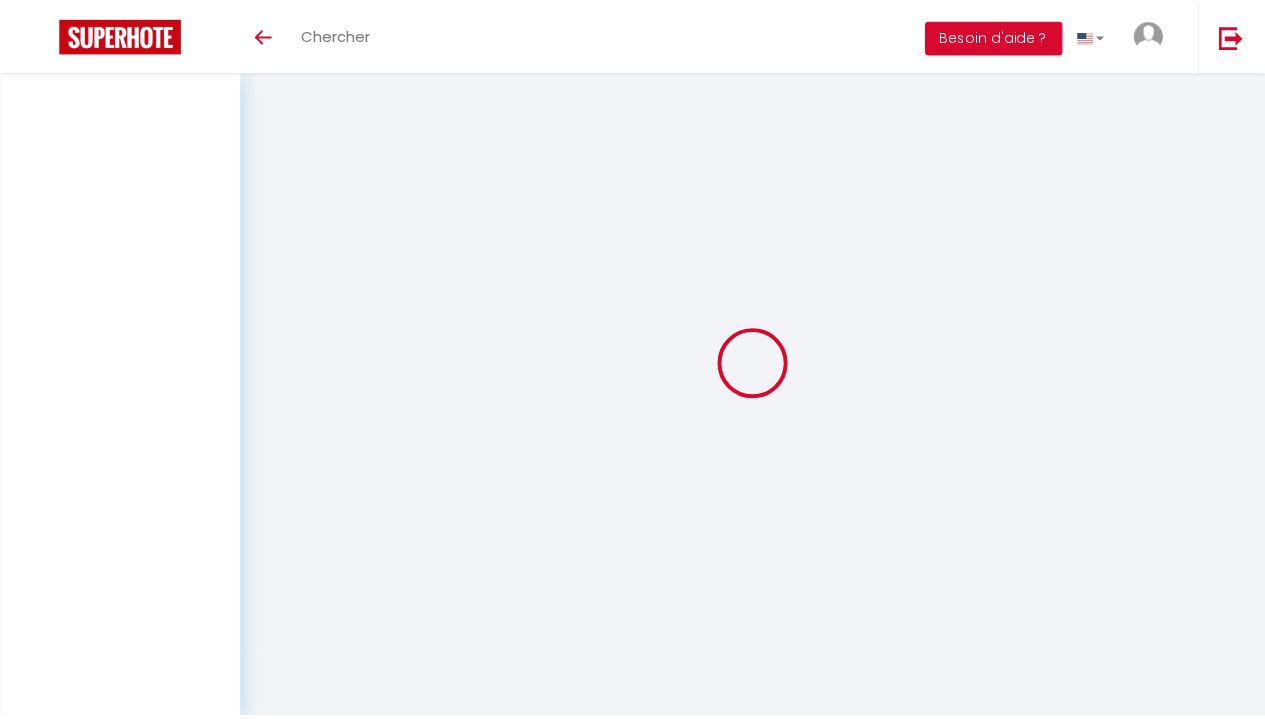 scroll, scrollTop: 0, scrollLeft: 0, axis: both 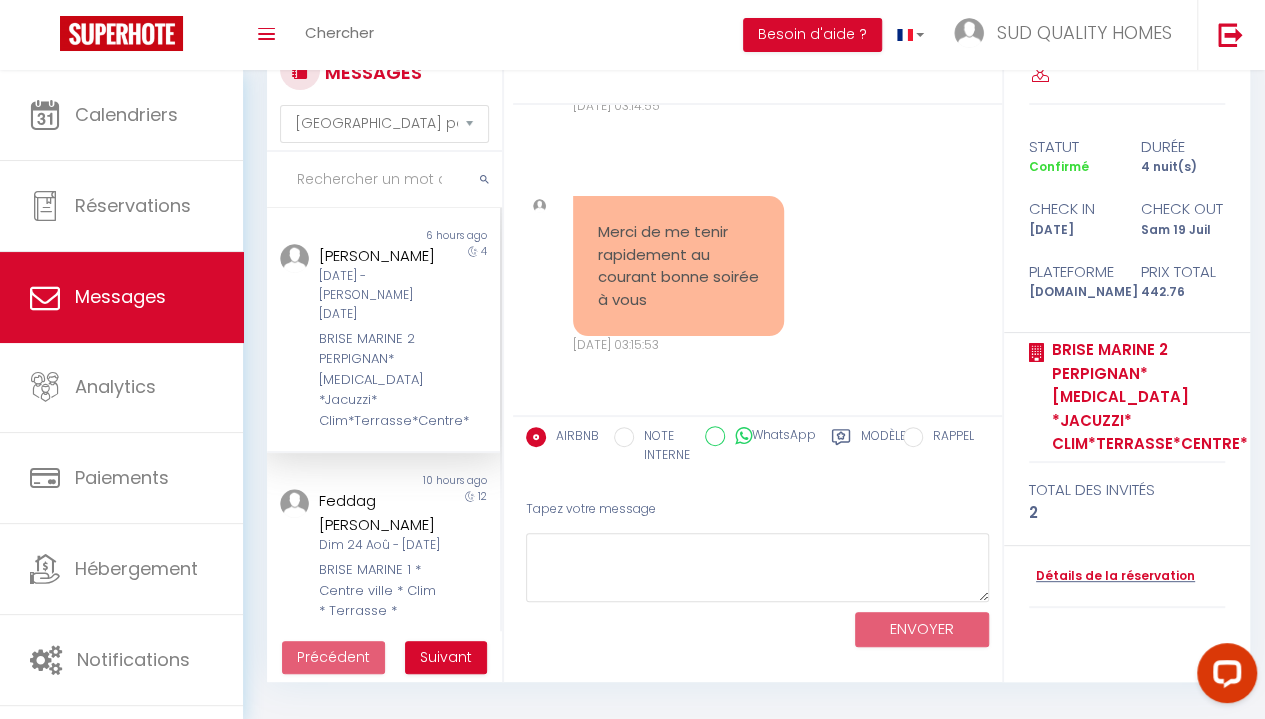 click on "Modèles" at bounding box center [887, 447] 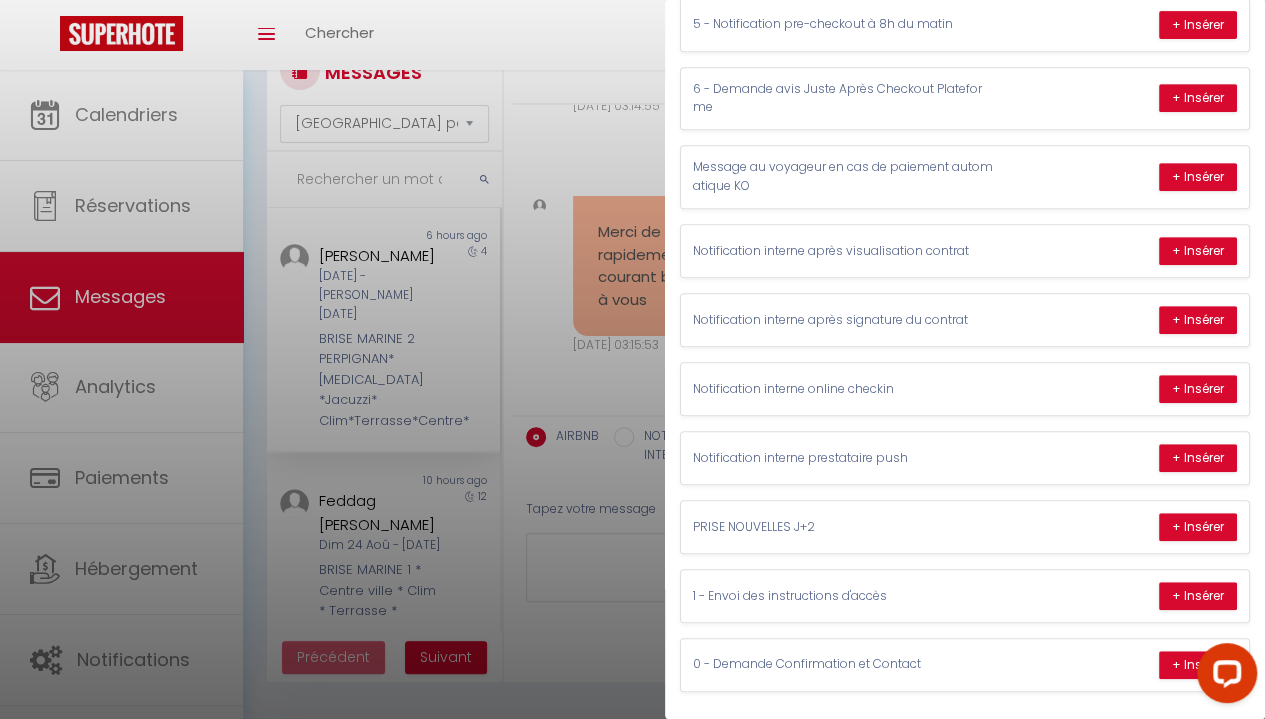 scroll, scrollTop: 430, scrollLeft: 0, axis: vertical 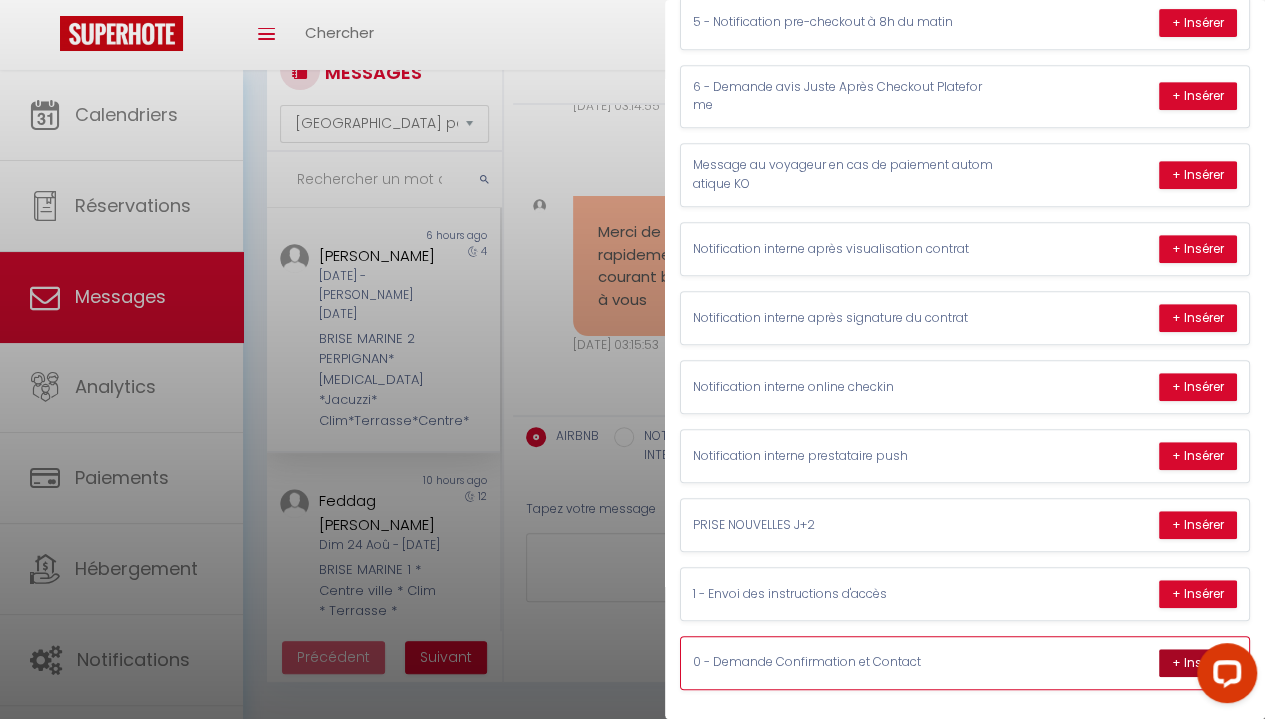 click on "+ Insérer" at bounding box center (1198, 663) 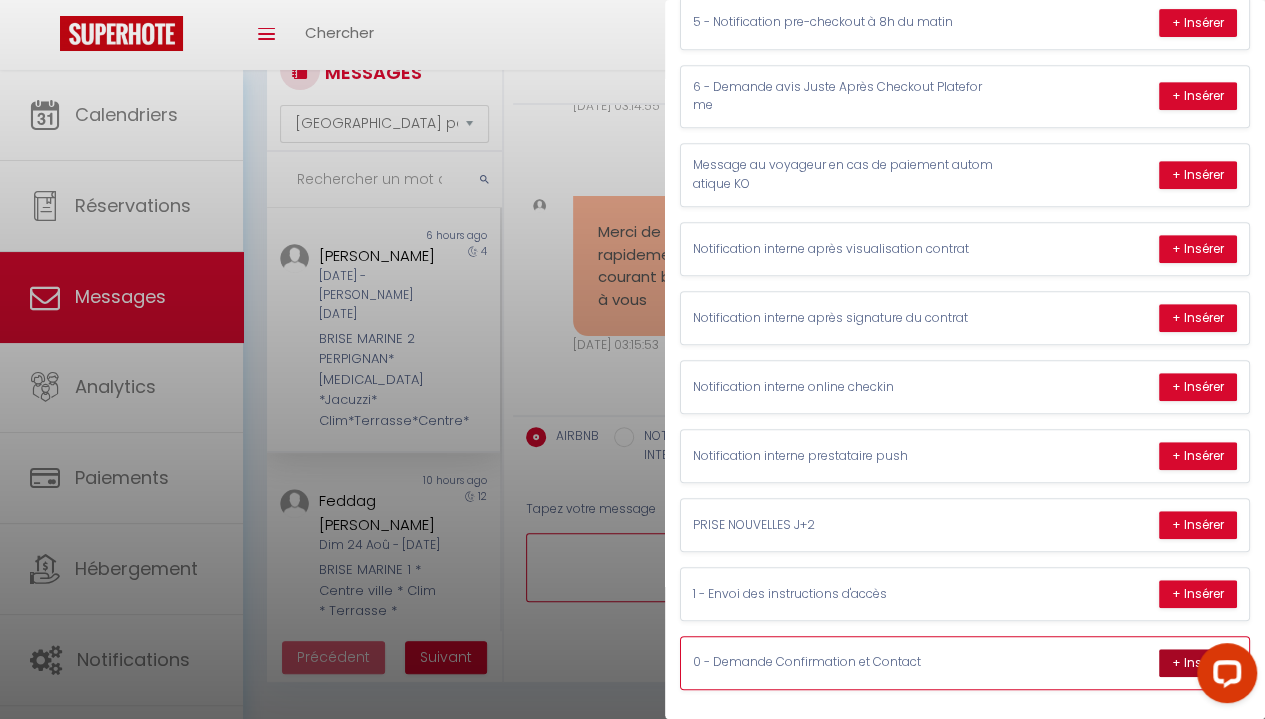 type on "Bonjour Carine,
Merci pour votre réservation dans notre logement. Nous sommes ravis de vous y accueillir prochainement.
IMPORTANT : Afin de confirmer votre réservation au BRISE MARINE 2 PERPIGNAN*T3 *Jacuzzi* Clim*Terrasse*Centre*, je vous invite à remplir MAINTENANT ce formulaire rapide (30 secondes) :  https://superhote.com/applink/booking/nkaZBJMuPE/welcome
Vous recevrez après avoir soumis le formulaire toutes les instructions pour préparer au mieux votre arrivée.
Si vous avez la moindre question nous restons disponible.
A bientôt.
INES" 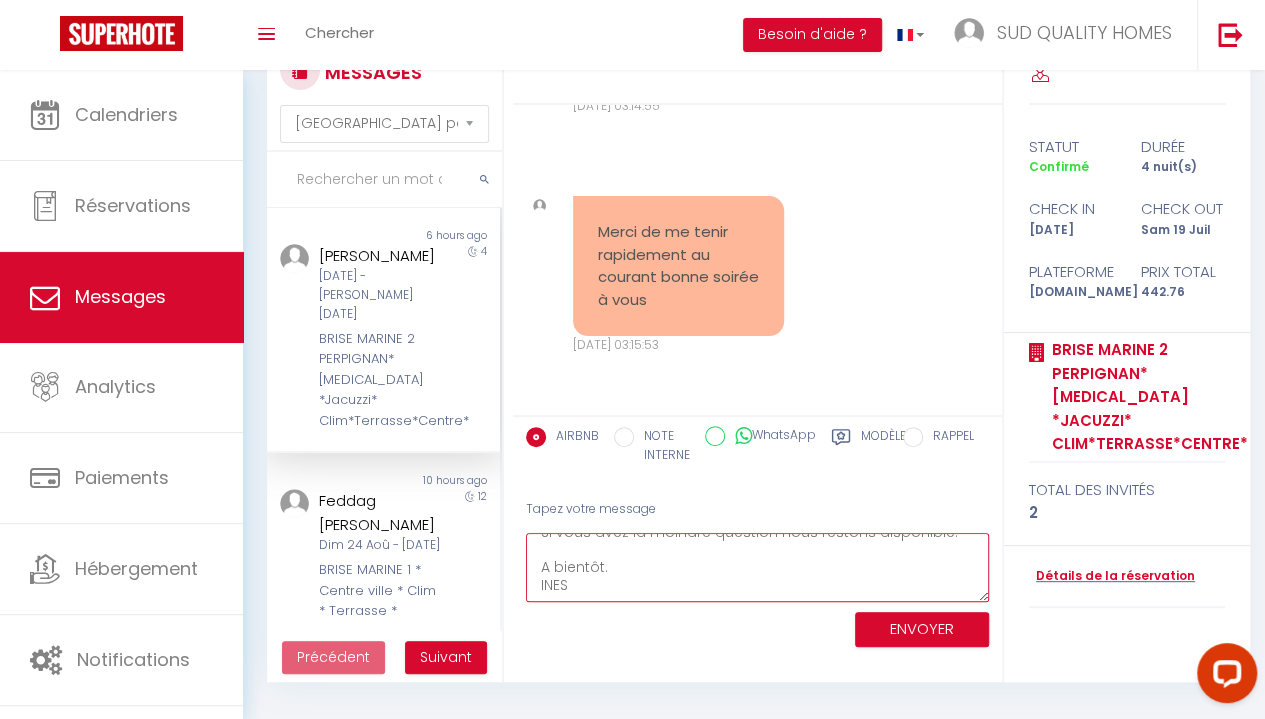 scroll, scrollTop: 262, scrollLeft: 0, axis: vertical 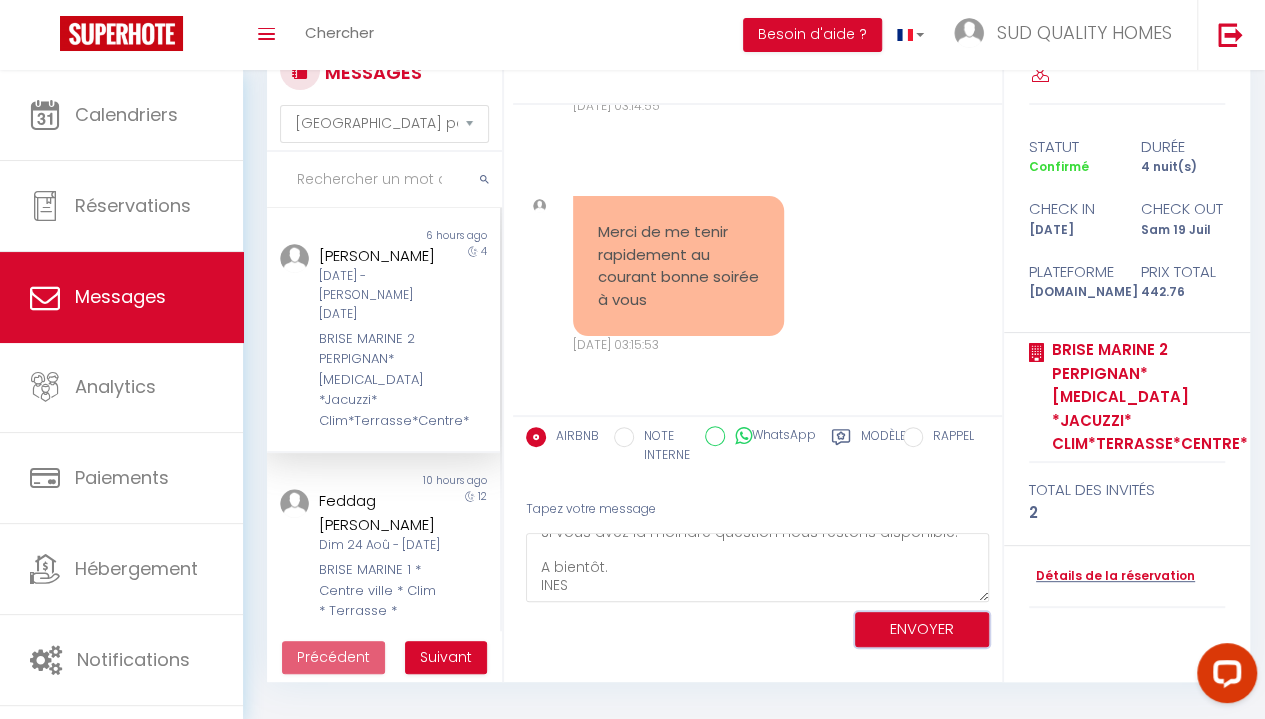 click on "ENVOYER" at bounding box center (922, 629) 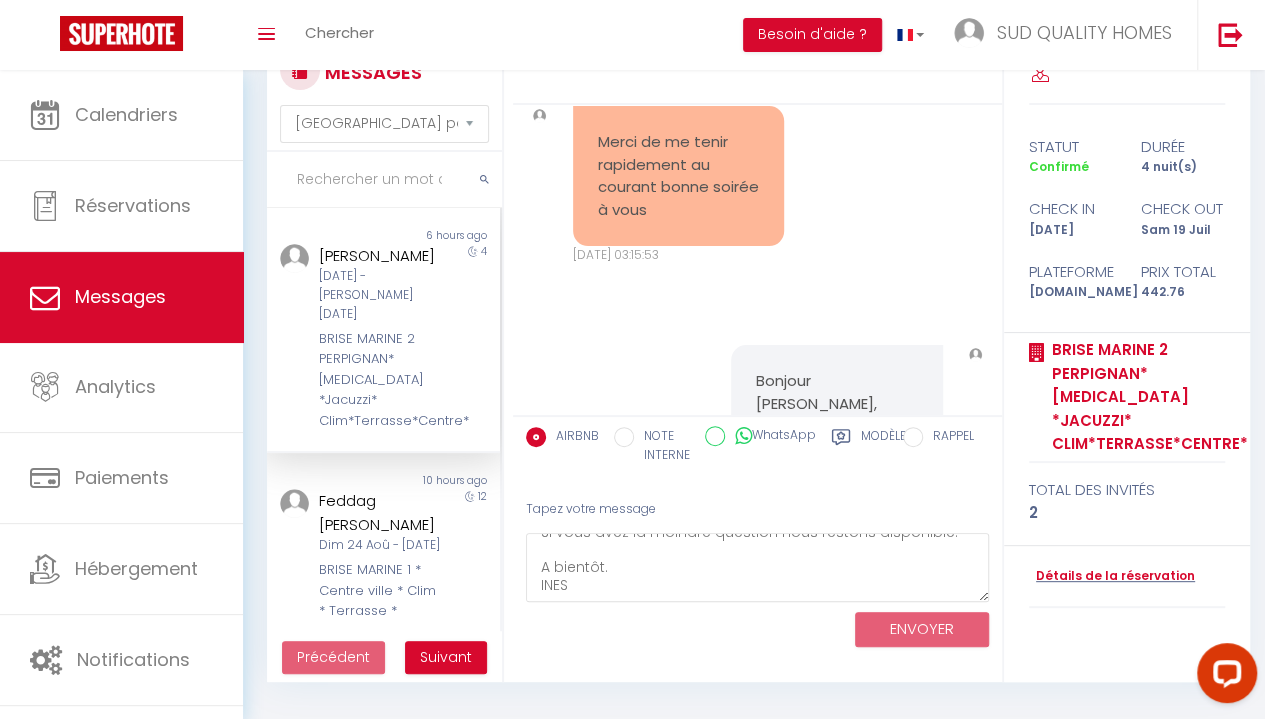 type 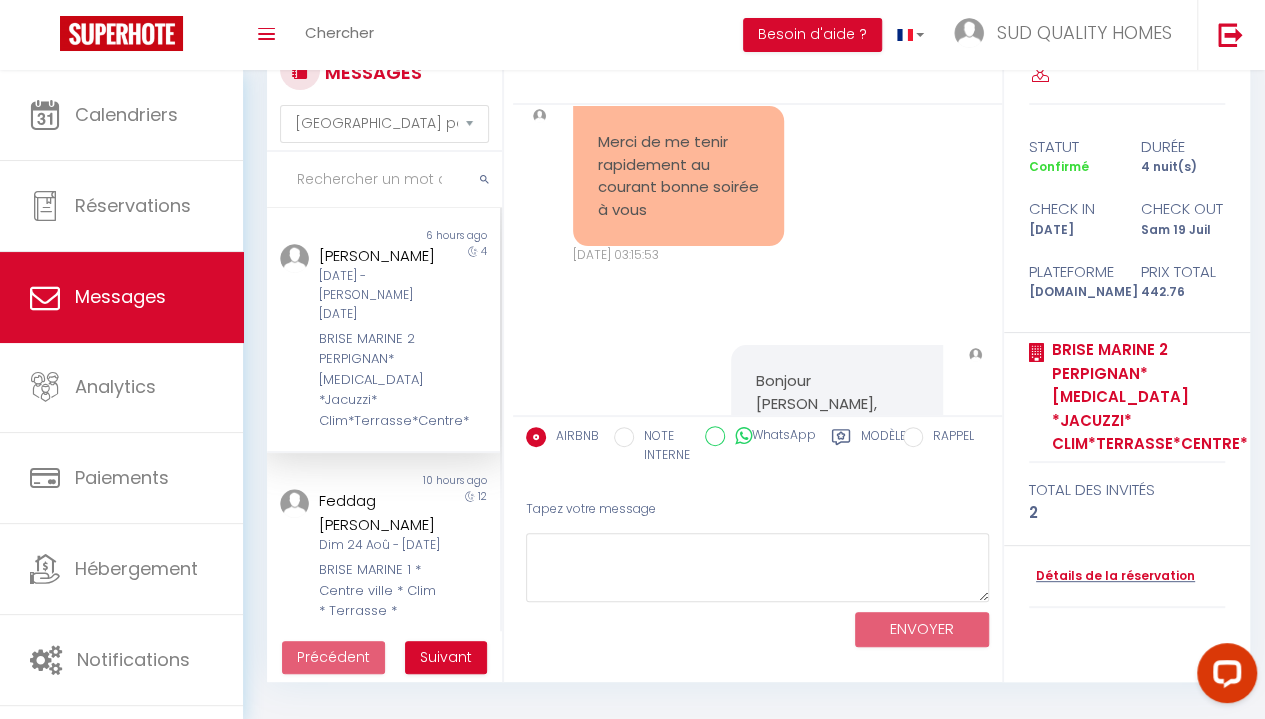 scroll, scrollTop: 0, scrollLeft: 0, axis: both 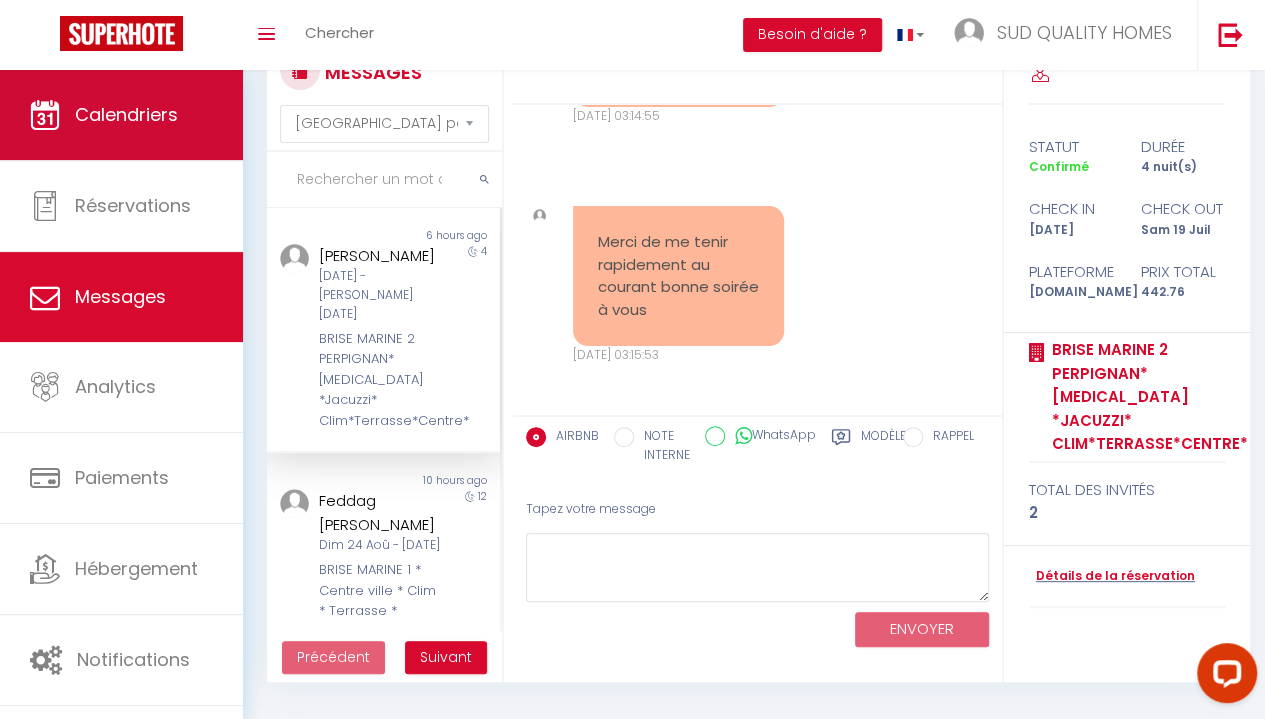 click on "Calendriers" at bounding box center (126, 114) 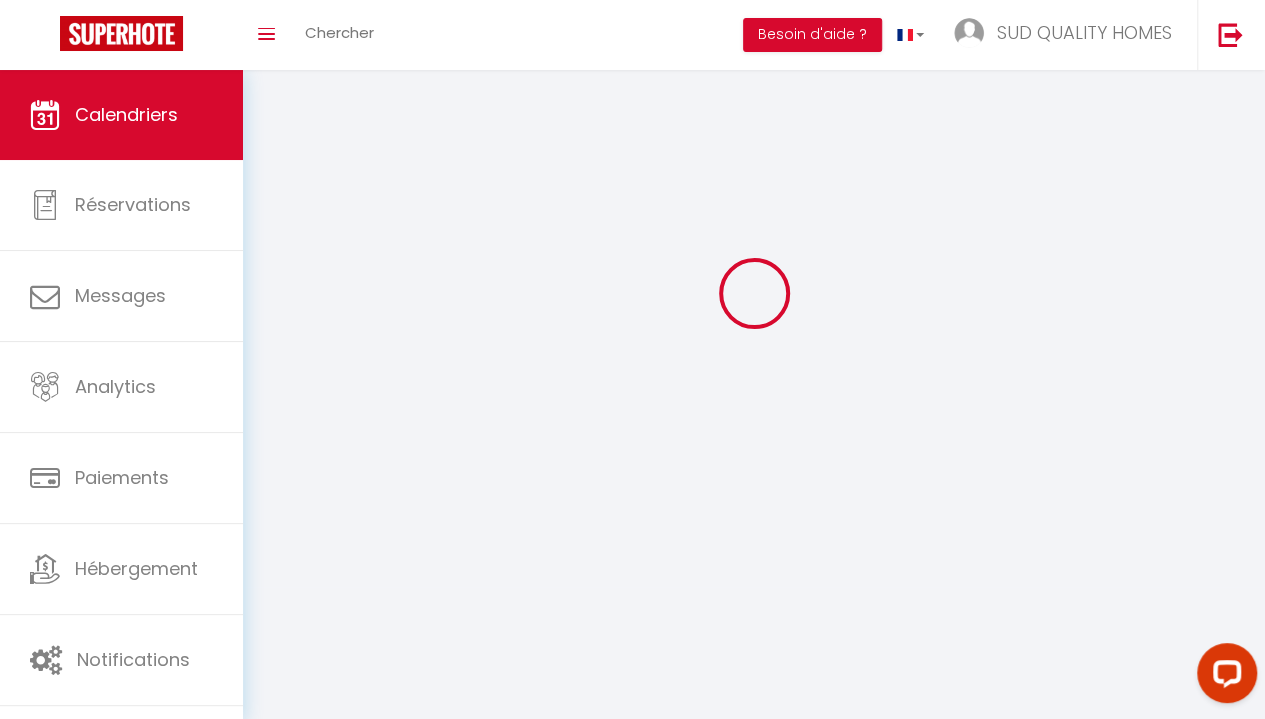 scroll, scrollTop: 0, scrollLeft: 0, axis: both 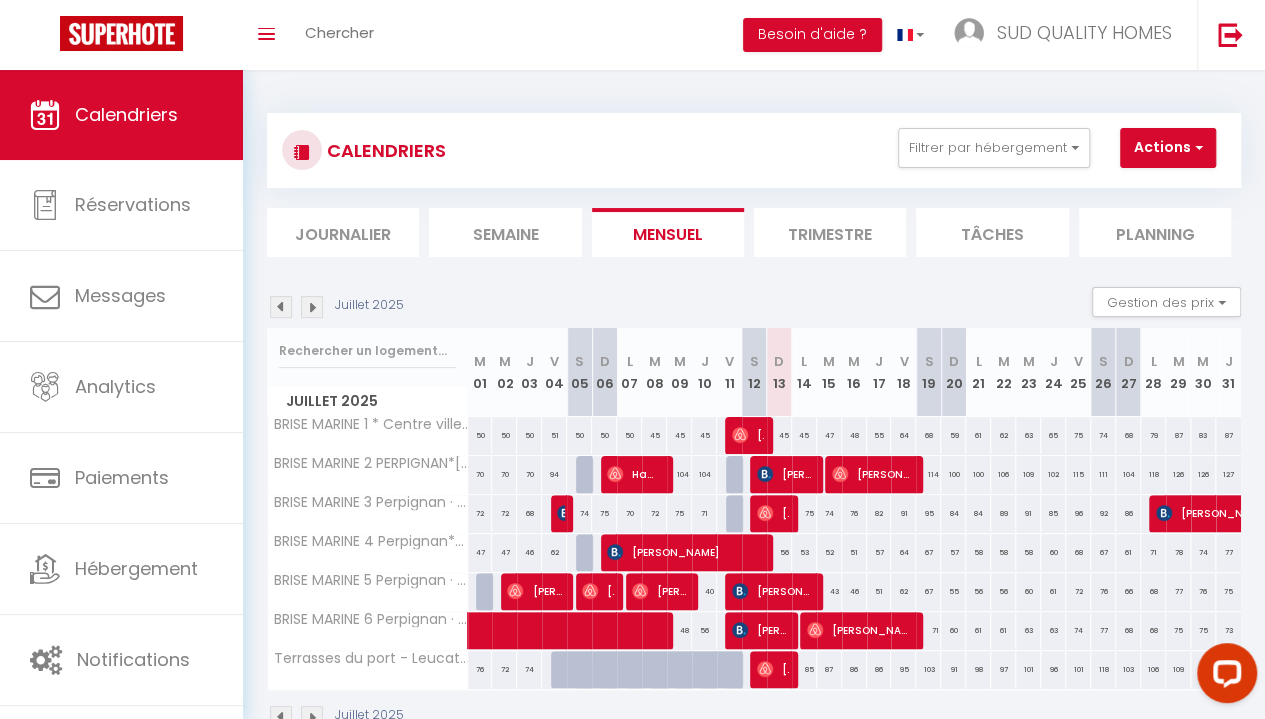 click on "S
12" at bounding box center [754, 372] 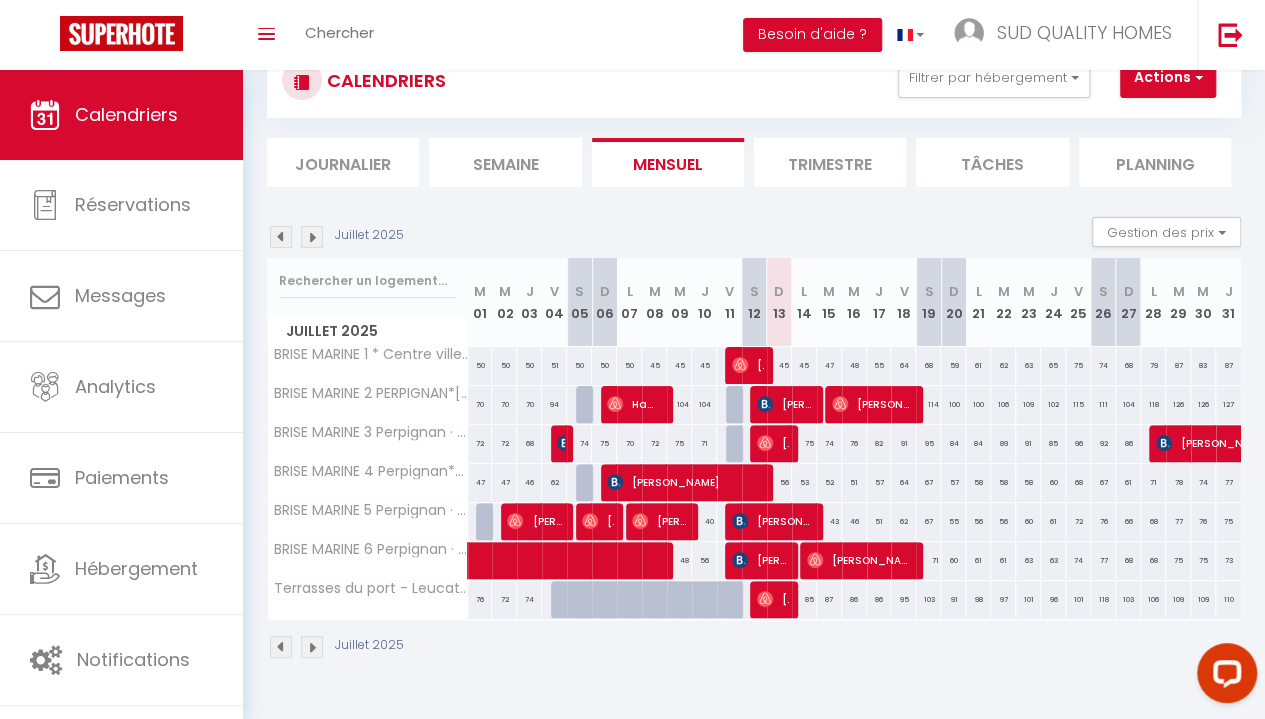 click on "Juillet 2025
Gestion des prix
Nb Nuits minimum   Règles   Disponibilité           Juillet 2025
M
01
M
02
J
03
V
04
S
05
D
06
L
07
M
08
M
09
J
10
V
11
S
12
D
13
L" at bounding box center (754, 438) 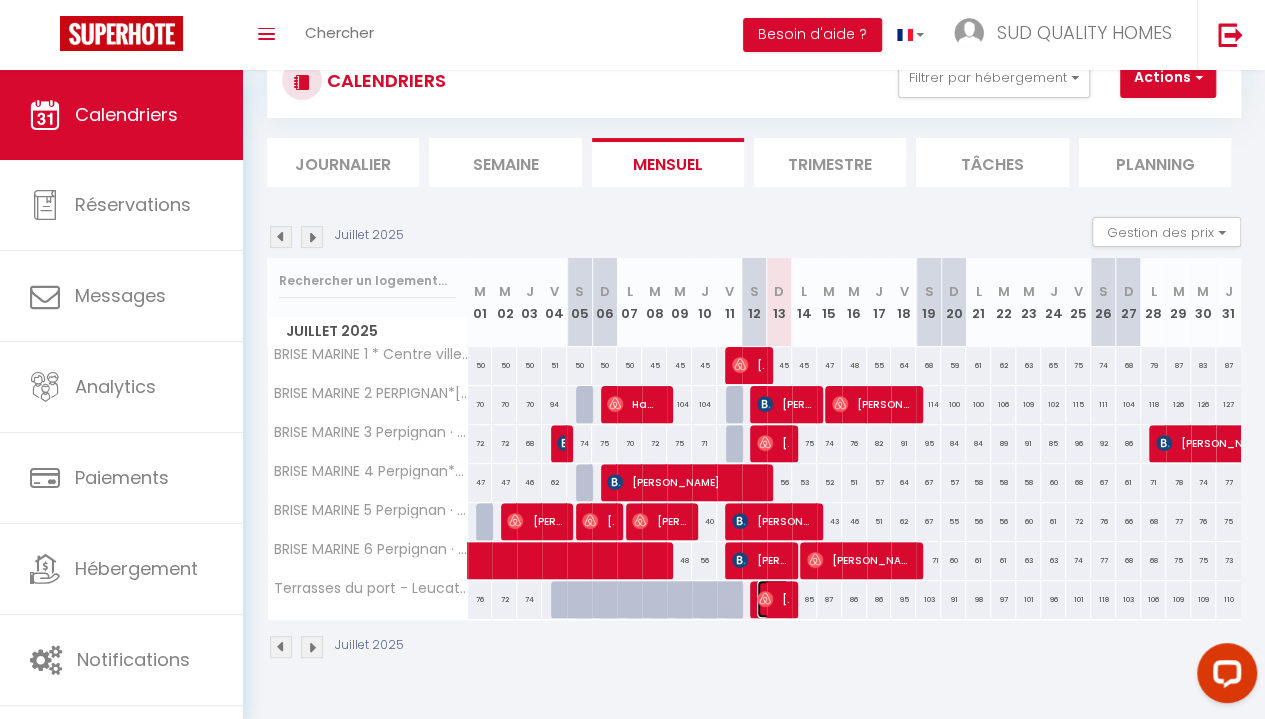 click on "[PERSON_NAME]" at bounding box center (773, 599) 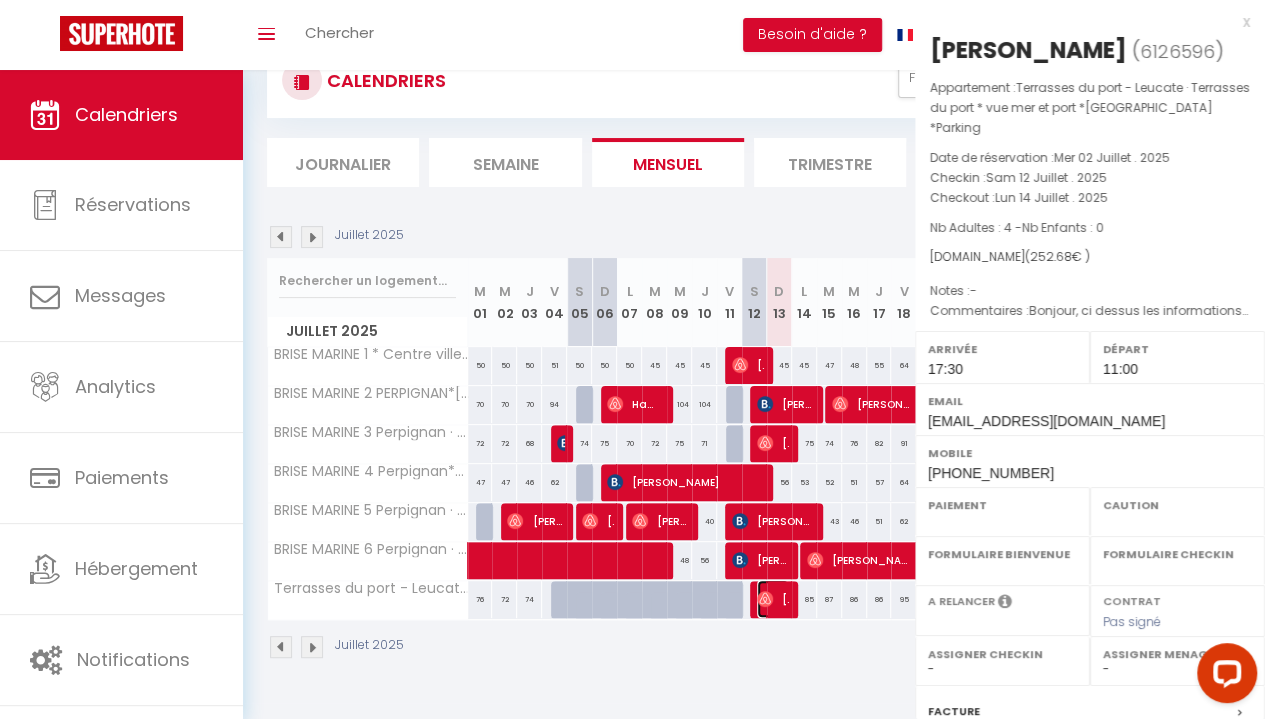 select on "OK" 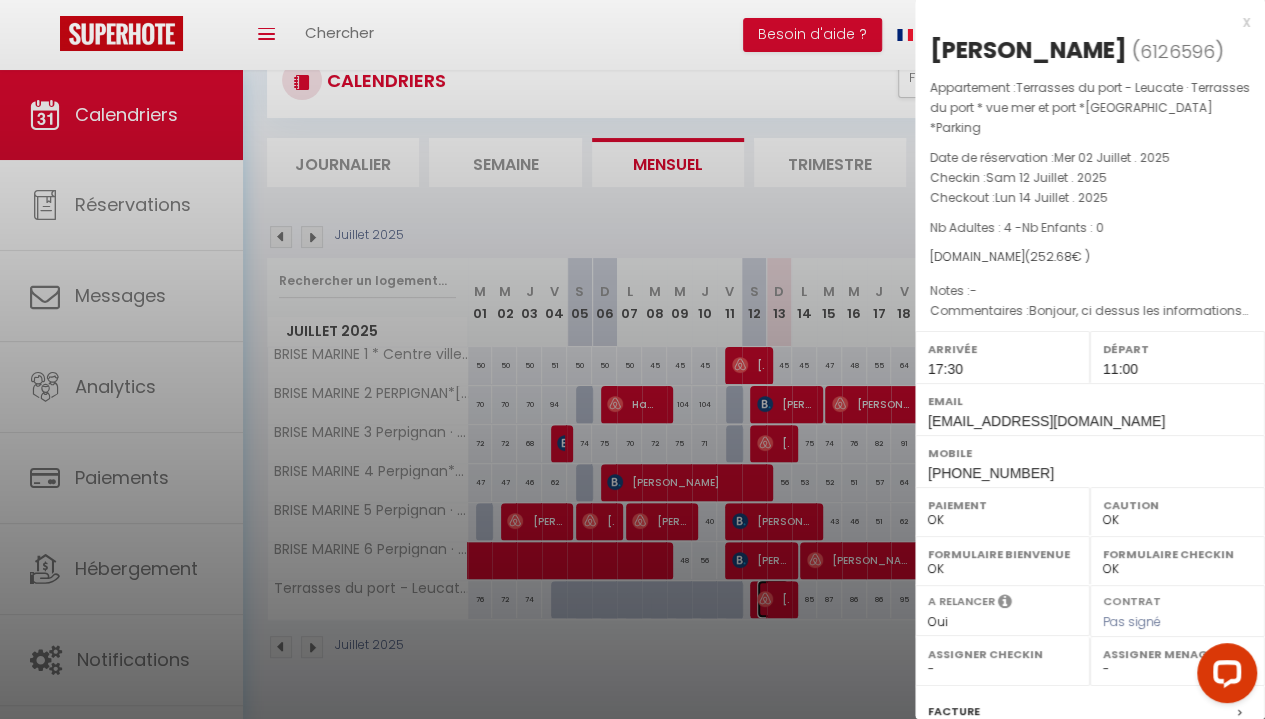 select on "48827" 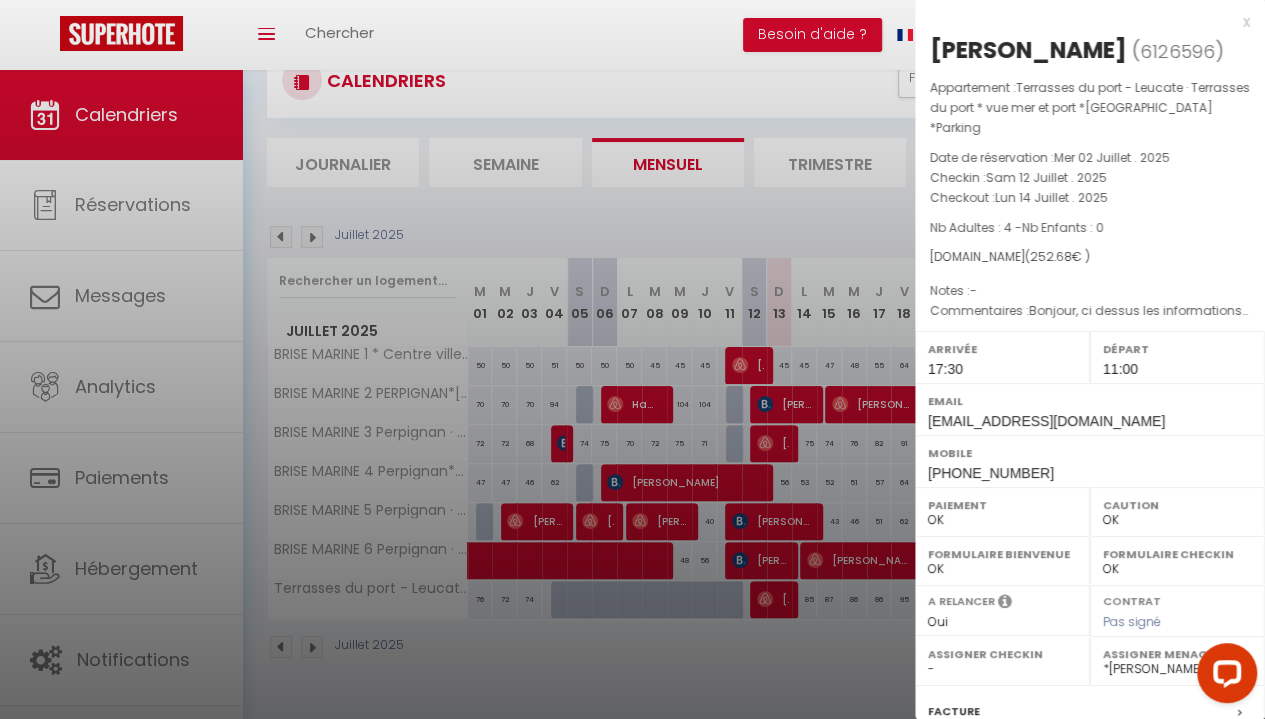click on "-
Christopher SEVERIO
*KELLY* *MENAGE PERPI*
*JULIETTE* *MENAGE LEUCATE*
*ALEXANDRE* *MENAGE PERPIGNAN*
Marie Serine
Laurent BEARD
Laurent Beard" at bounding box center [1177, 669] 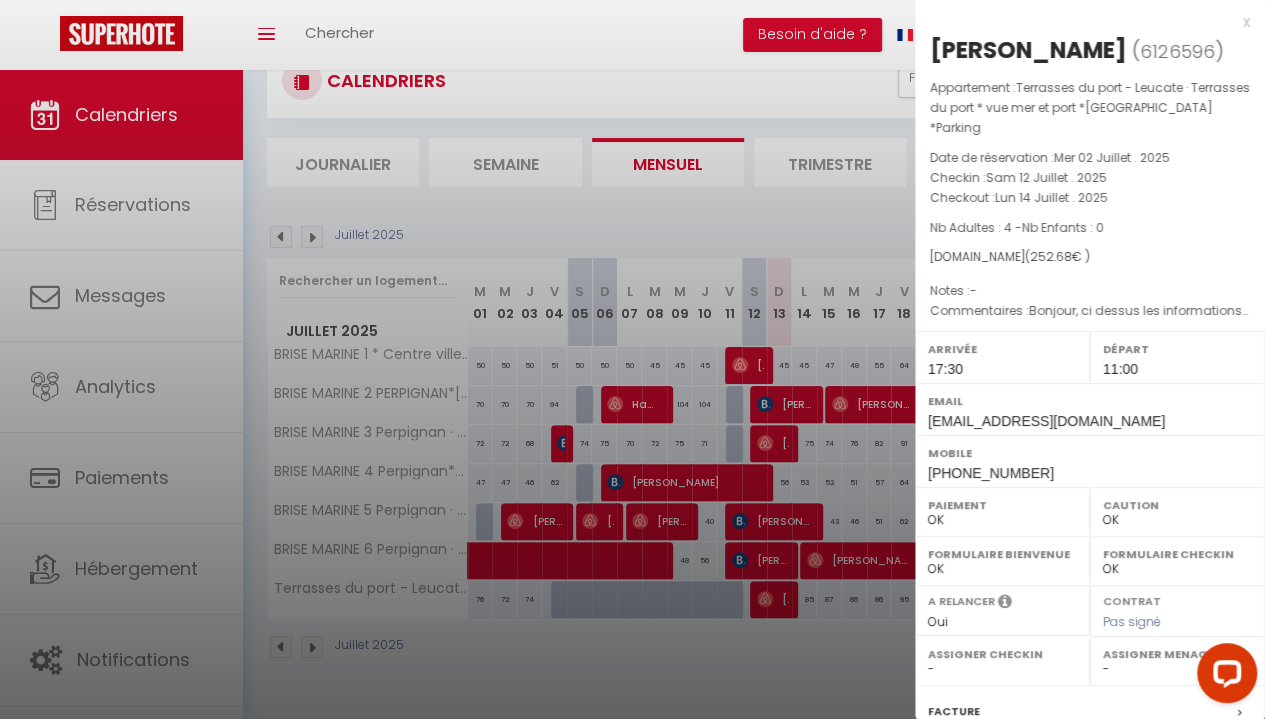 click on "-
Christopher SEVERIO
*KELLY* *MENAGE PERPI*
*JULIETTE* *MENAGE LEUCATE*
*ALEXANDRE* *MENAGE PERPIGNAN*
Marie Serine
Laurent BEARD
Laurent Beard" at bounding box center (1177, 669) 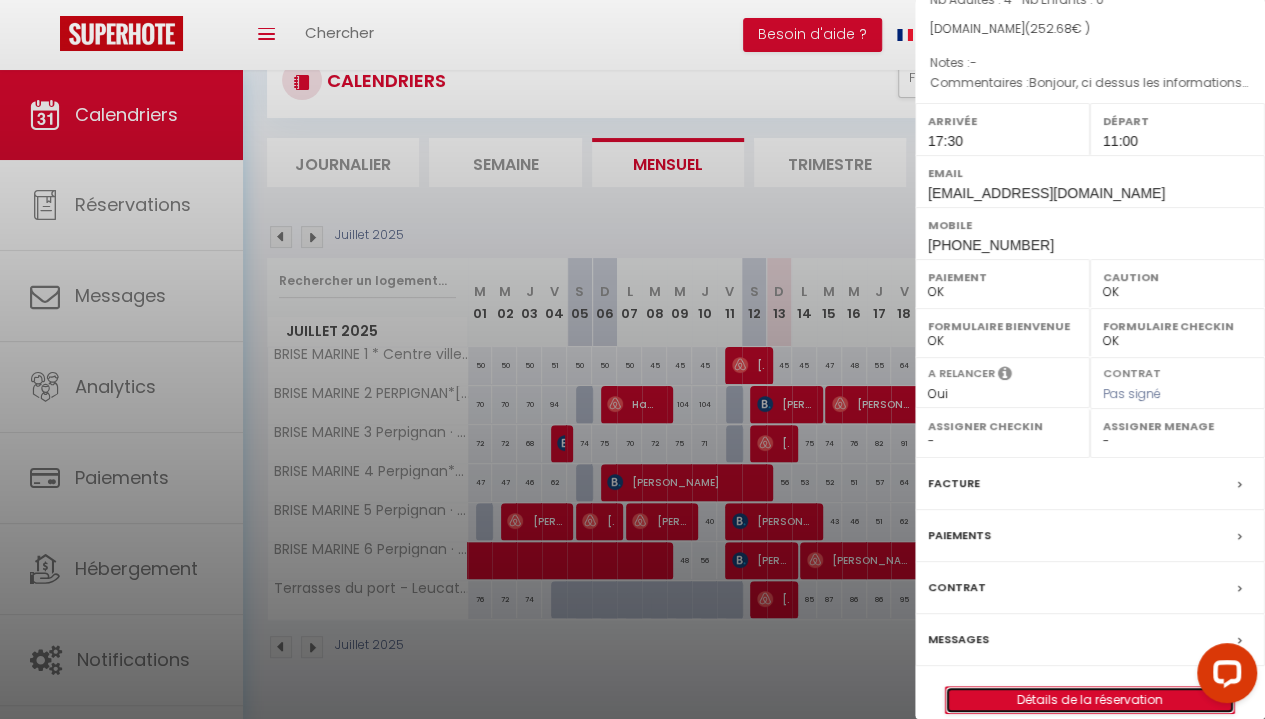 click on "Détails de la réservation" at bounding box center (1090, 700) 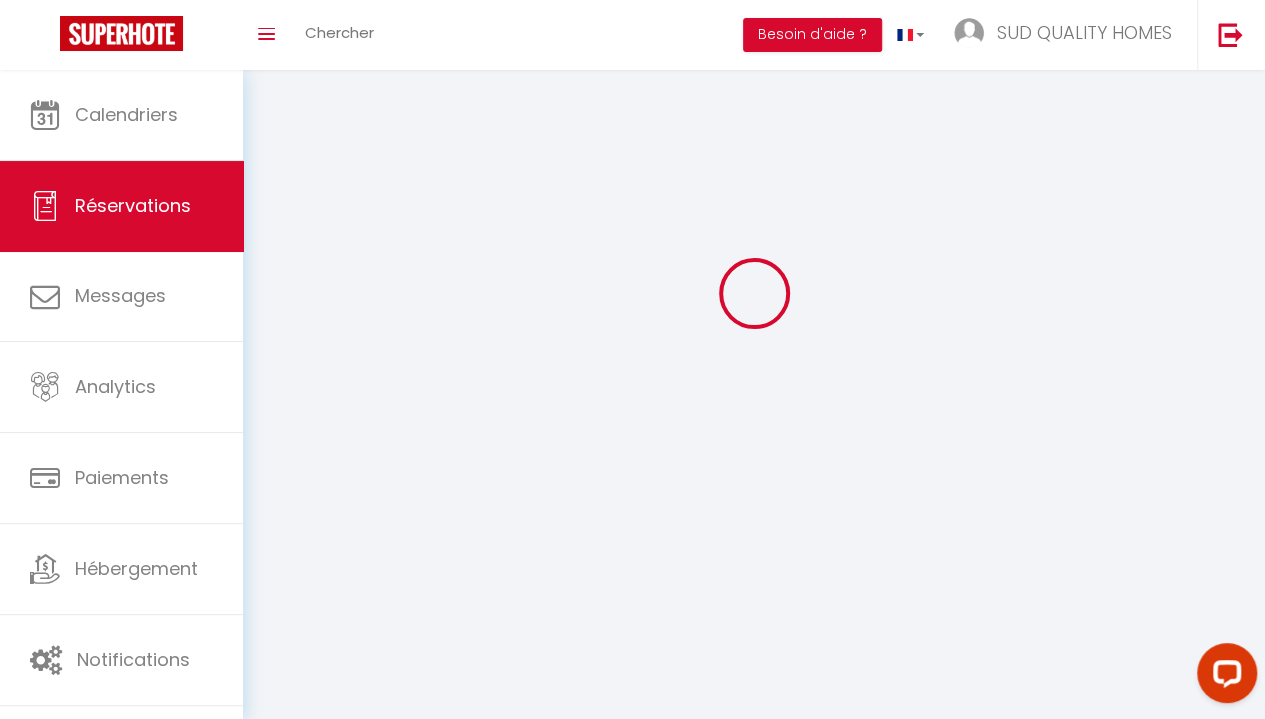 scroll, scrollTop: 0, scrollLeft: 0, axis: both 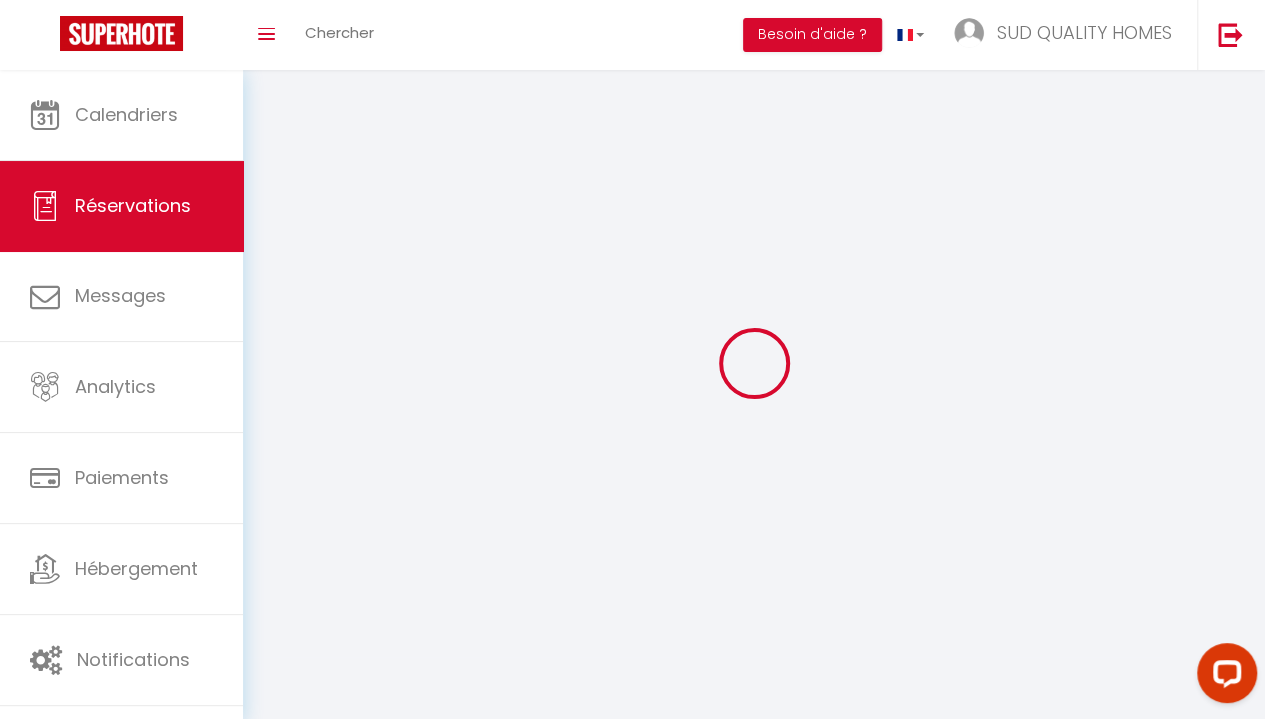select 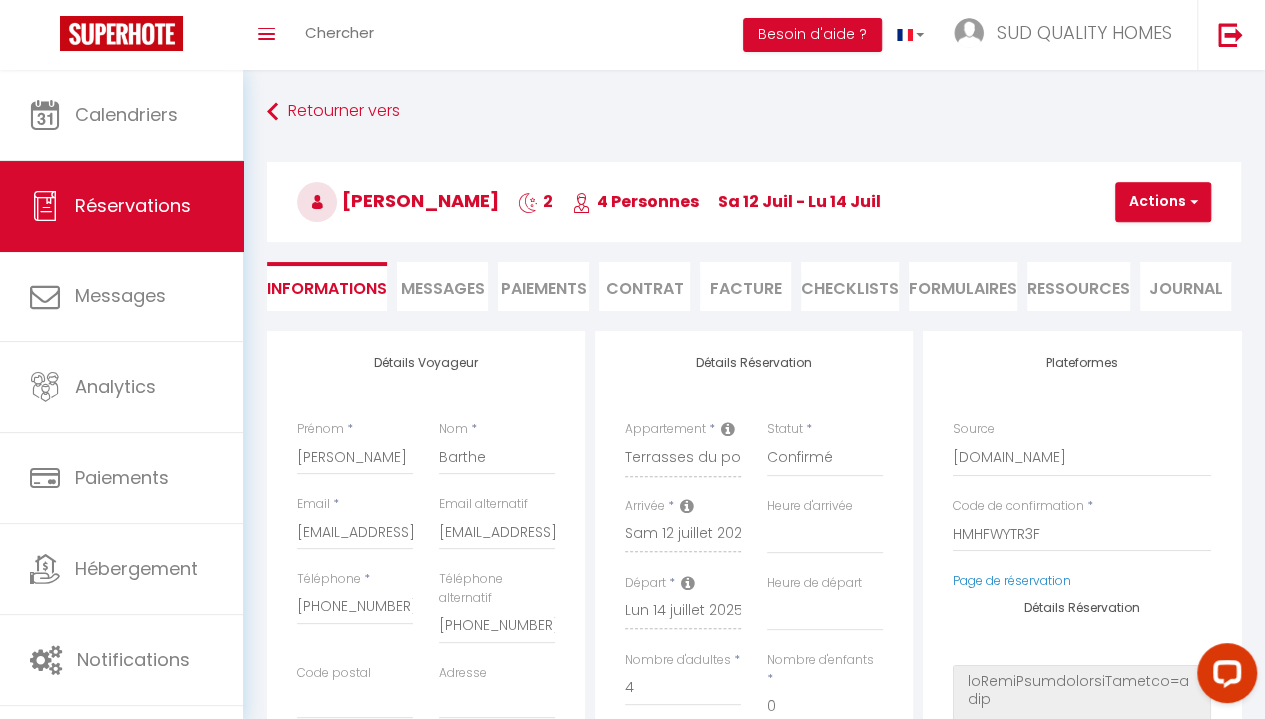 select 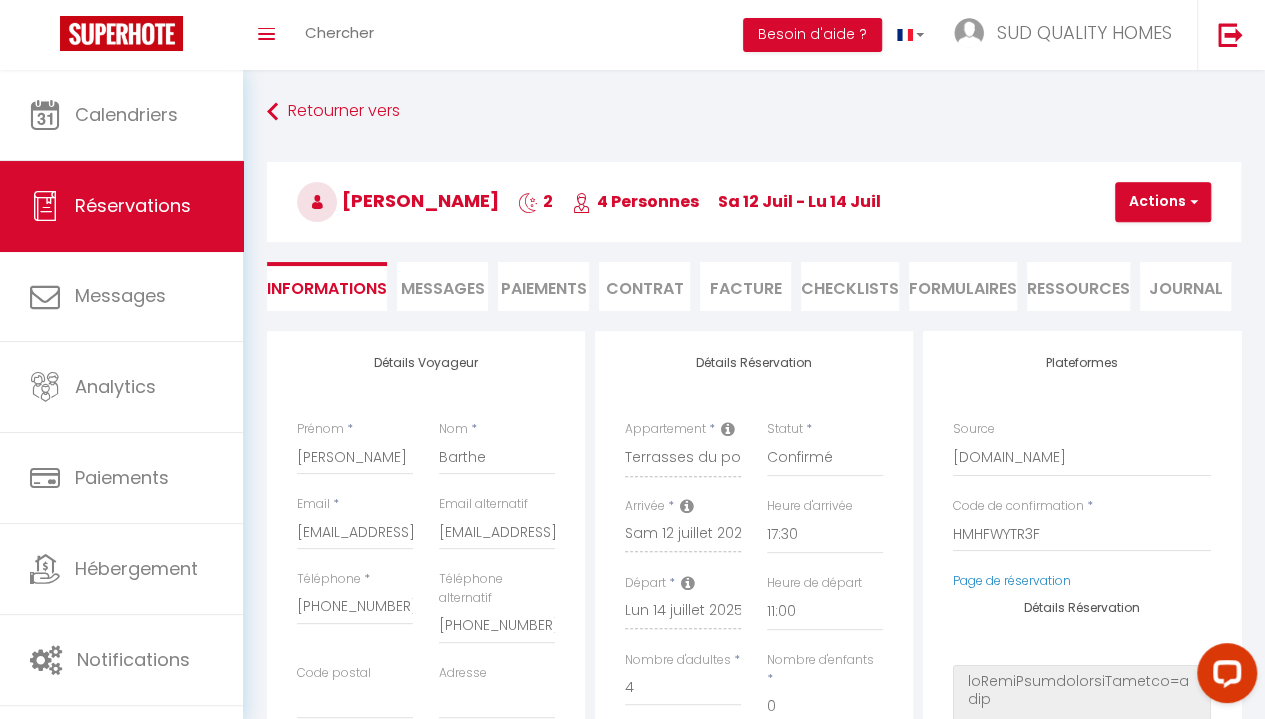 click on "Nom   *   Barthe" at bounding box center [497, 447] 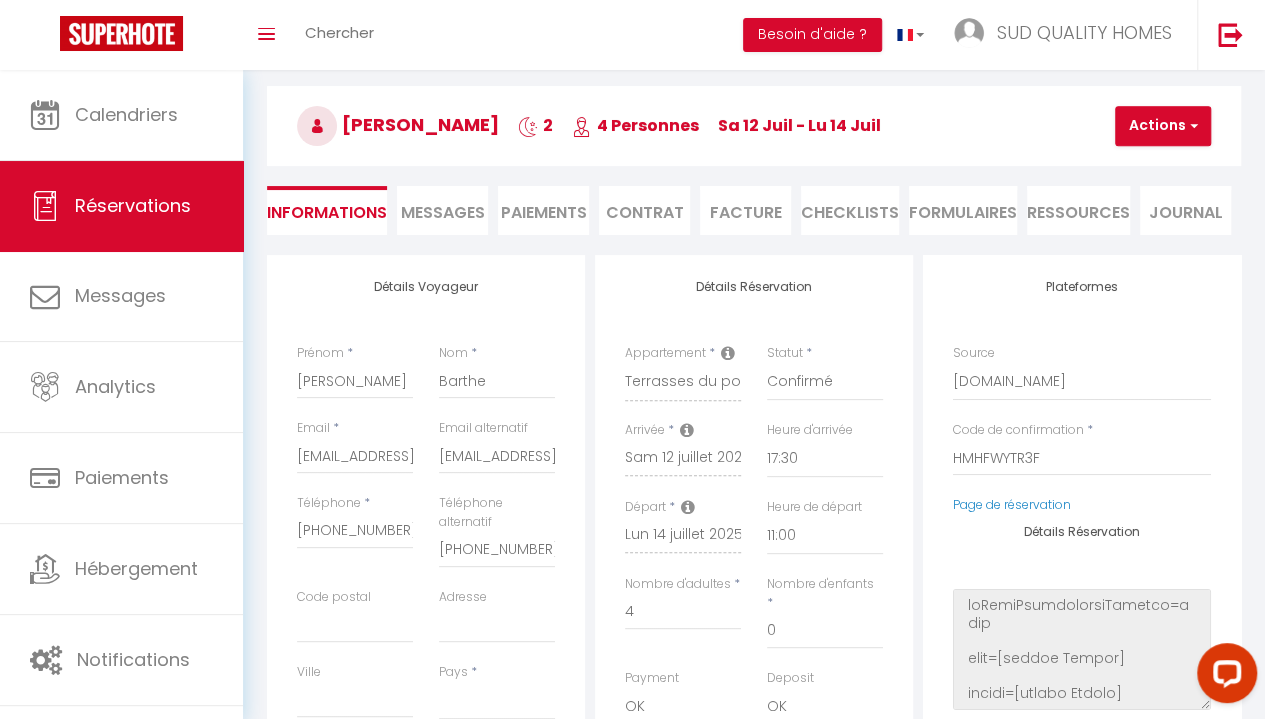 scroll, scrollTop: 71, scrollLeft: 0, axis: vertical 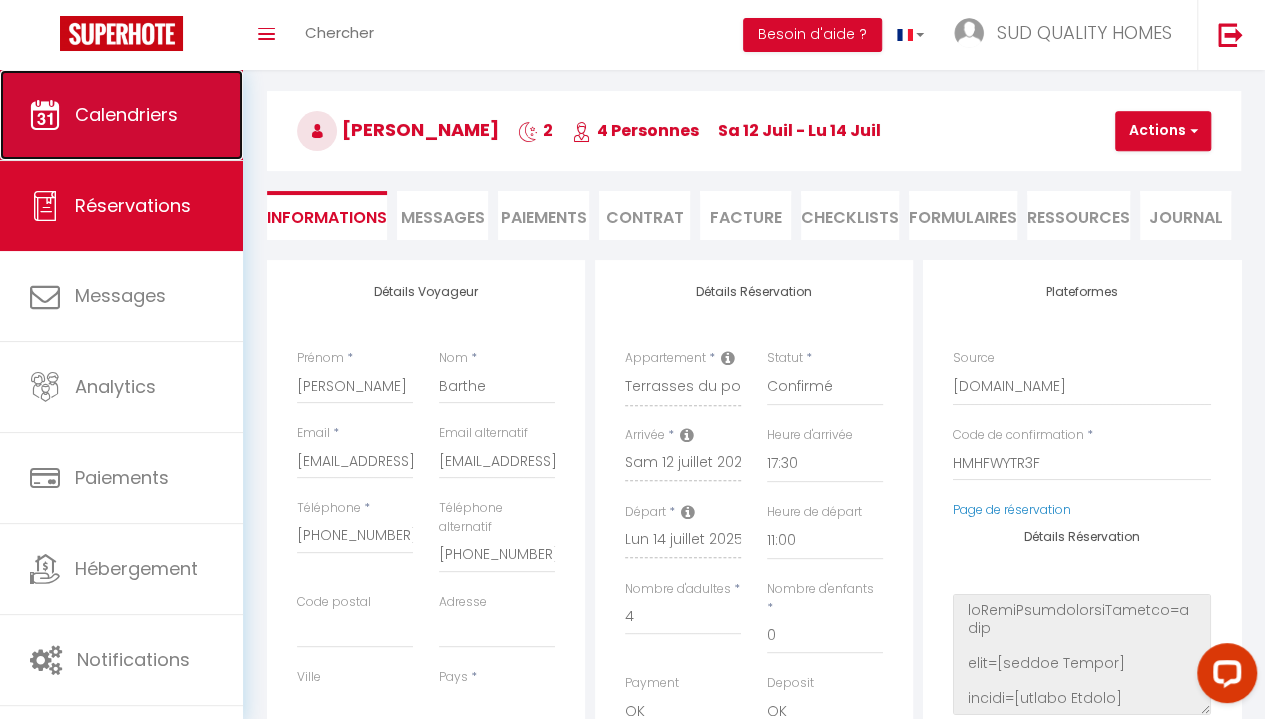 click on "Calendriers" at bounding box center [126, 114] 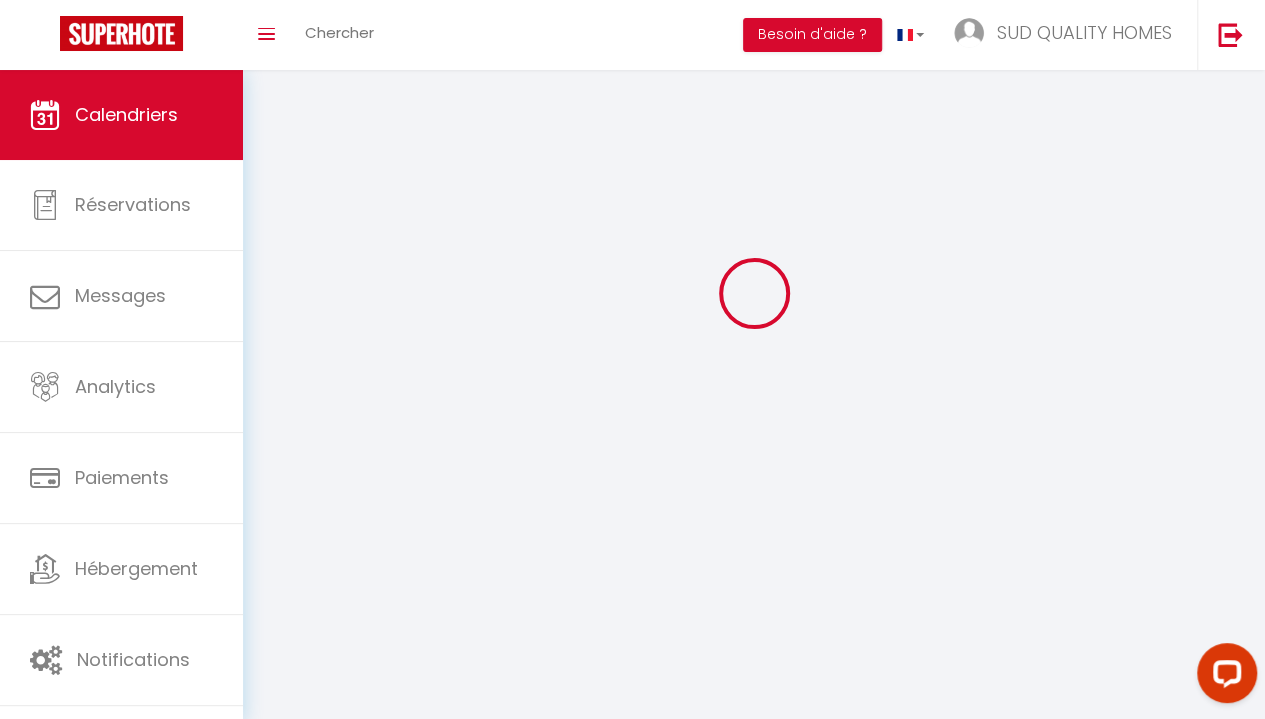 scroll, scrollTop: 0, scrollLeft: 0, axis: both 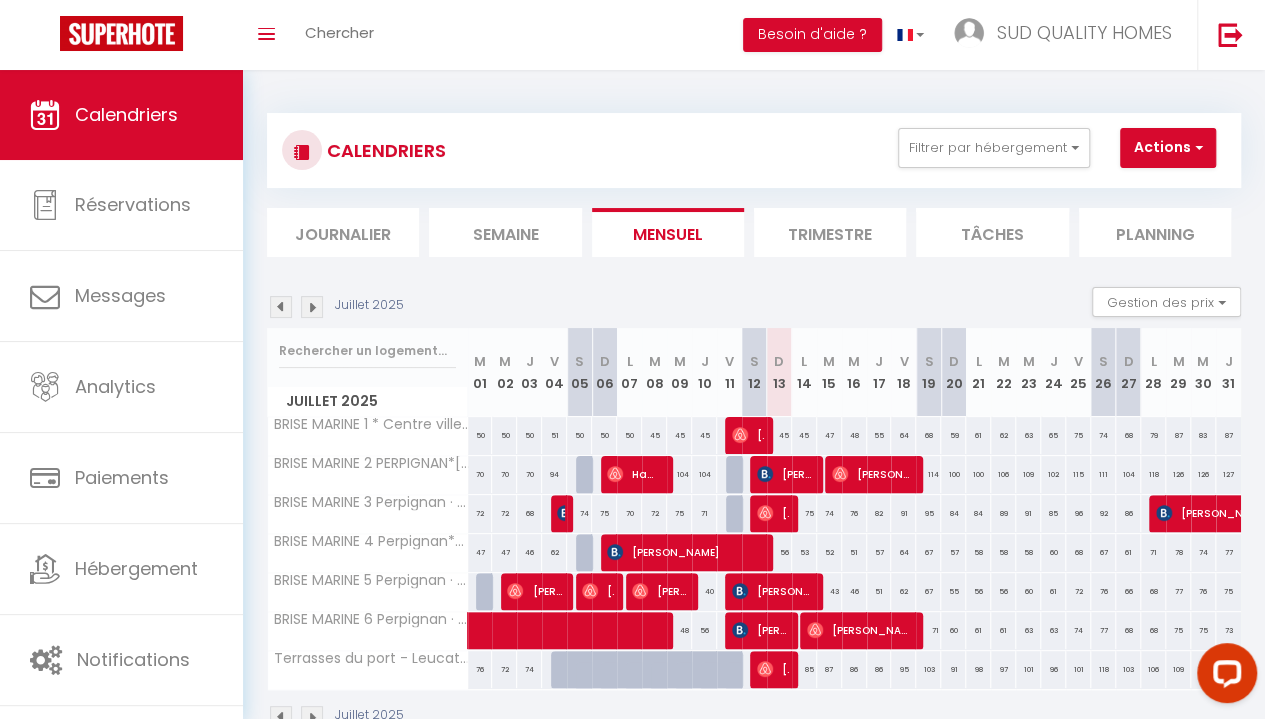 click on "Journalier" at bounding box center [343, 232] 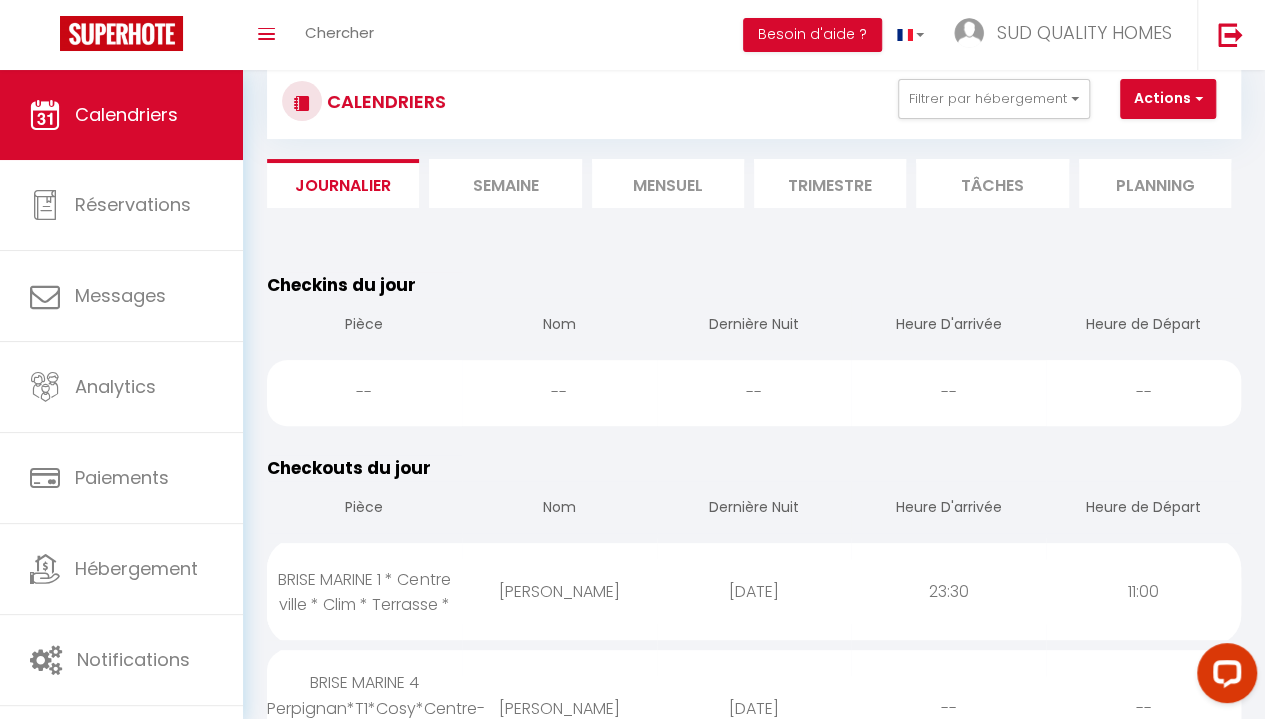scroll, scrollTop: 0, scrollLeft: 0, axis: both 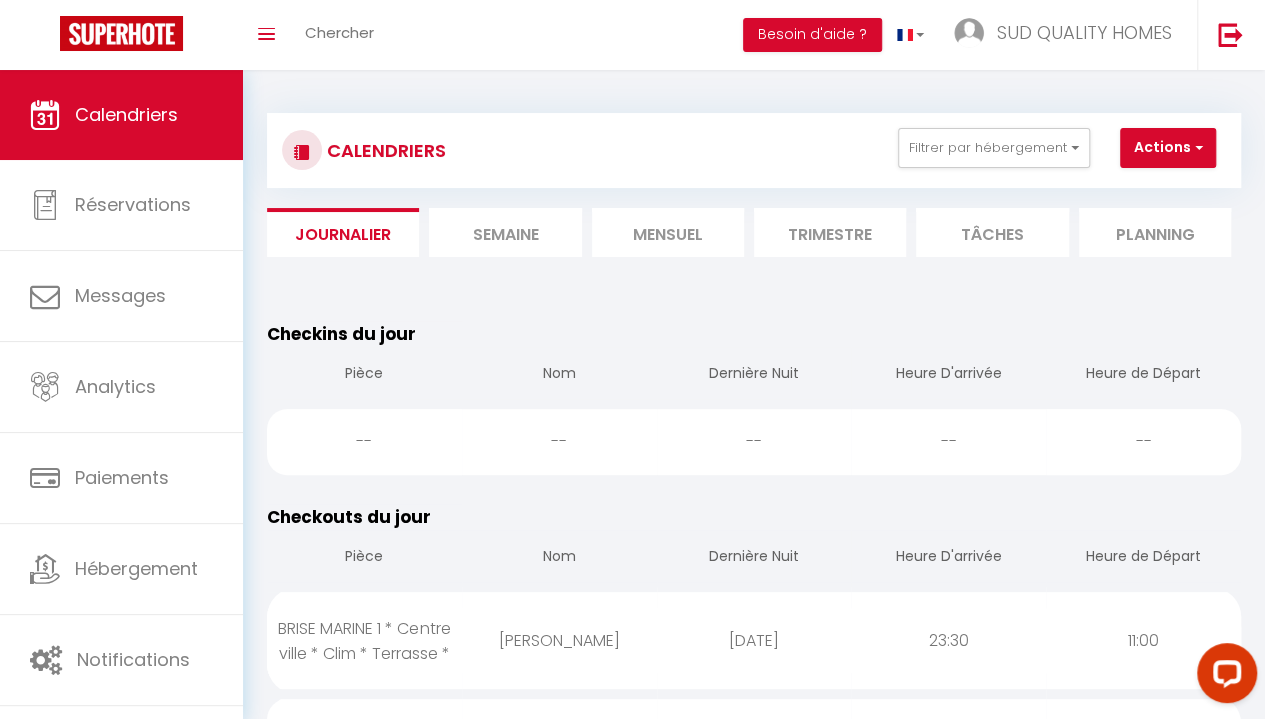 click on "Semaine" at bounding box center (505, 232) 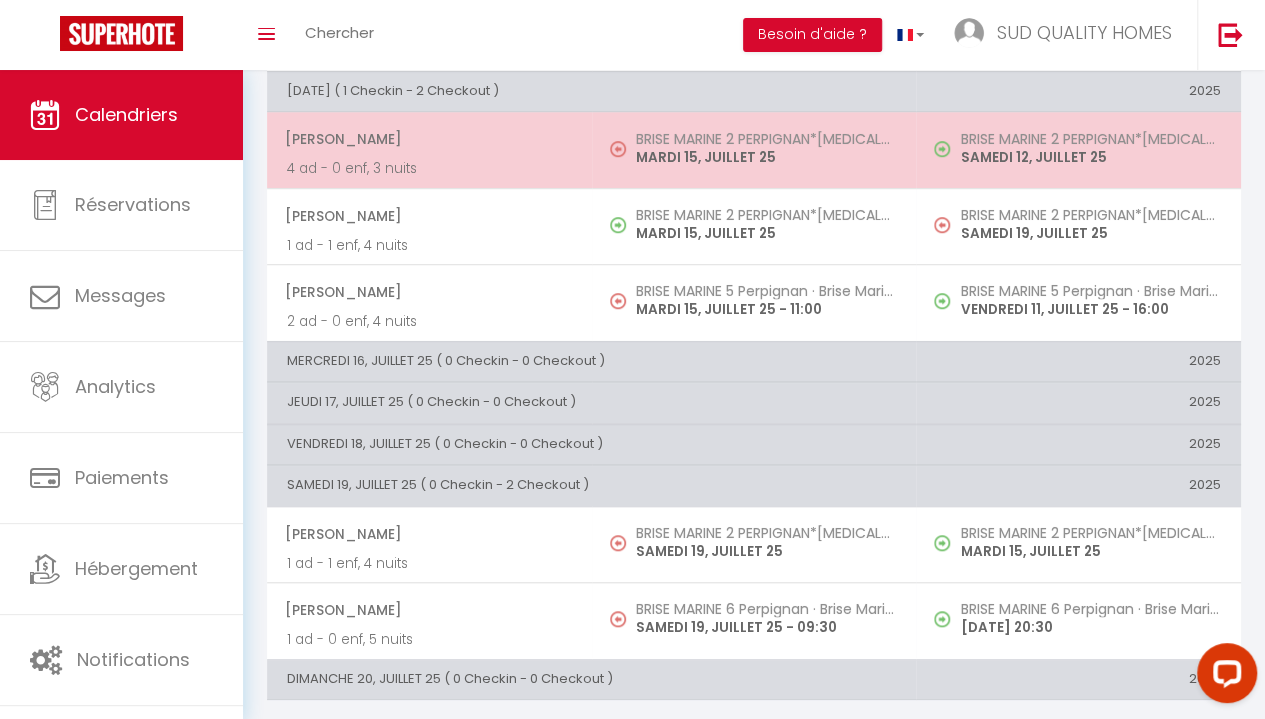 scroll, scrollTop: 616, scrollLeft: 0, axis: vertical 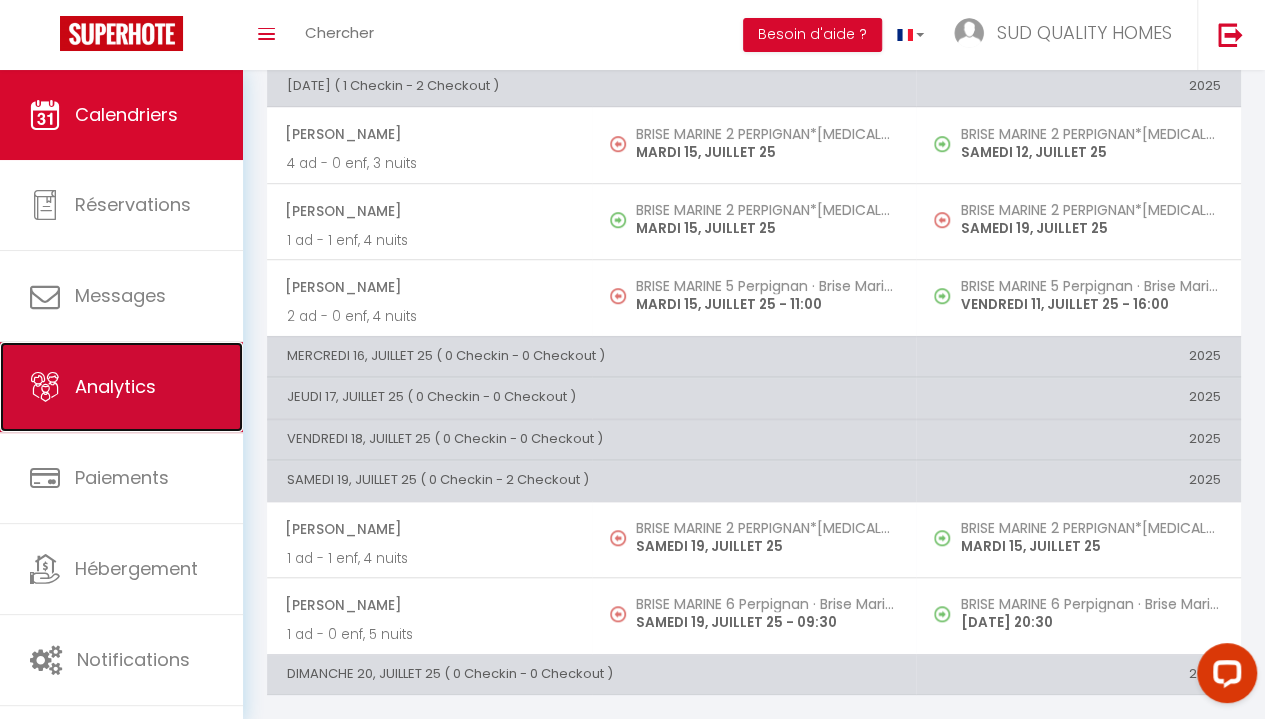 click on "Analytics" at bounding box center [121, 387] 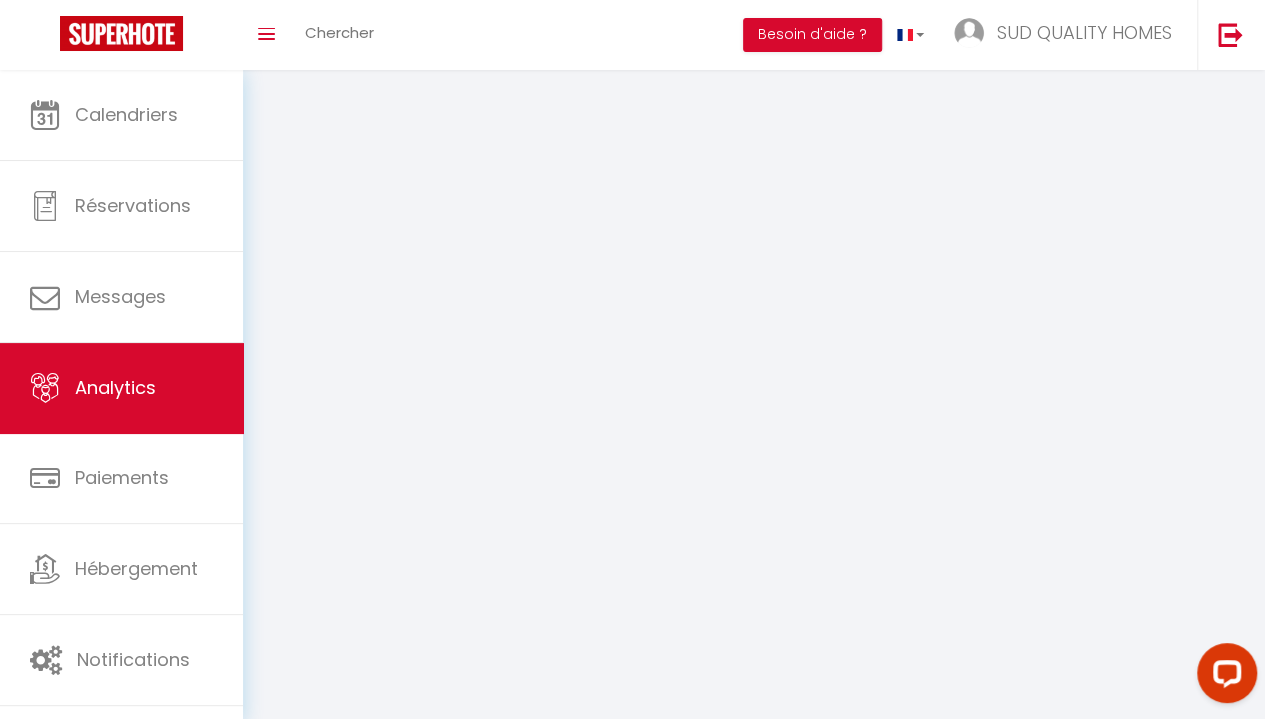 scroll, scrollTop: 0, scrollLeft: 0, axis: both 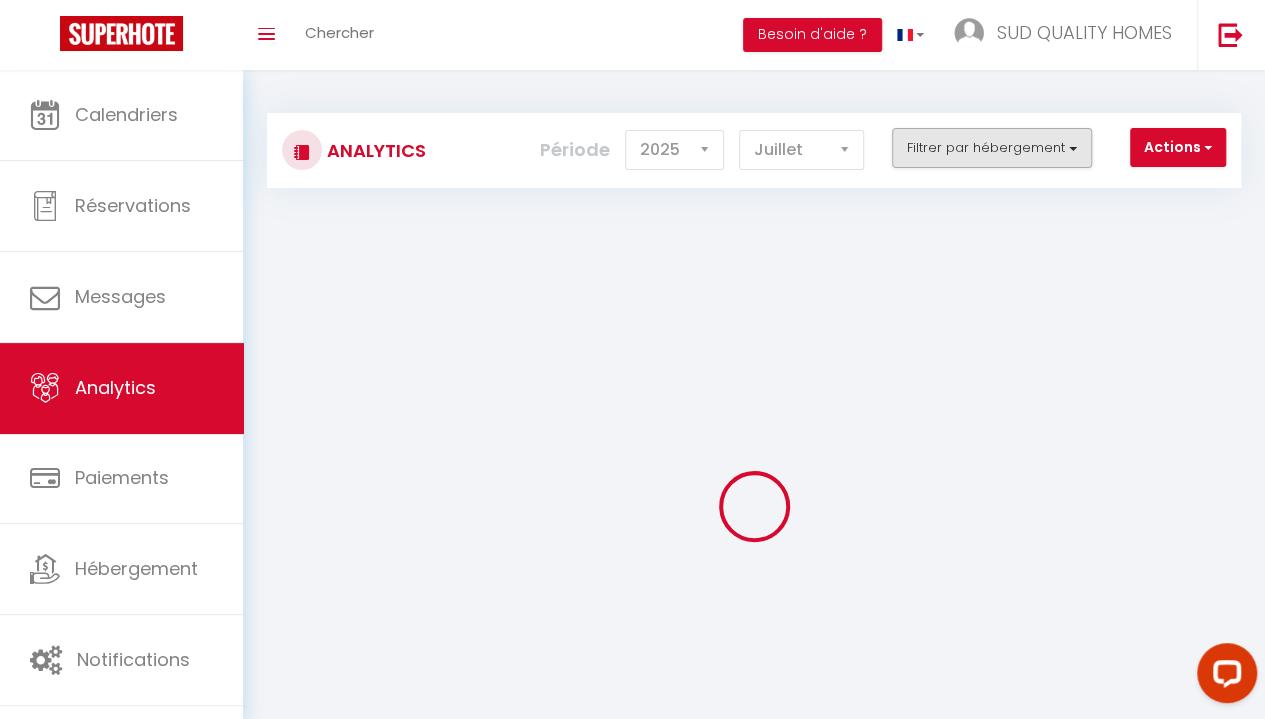 checkbox on "false" 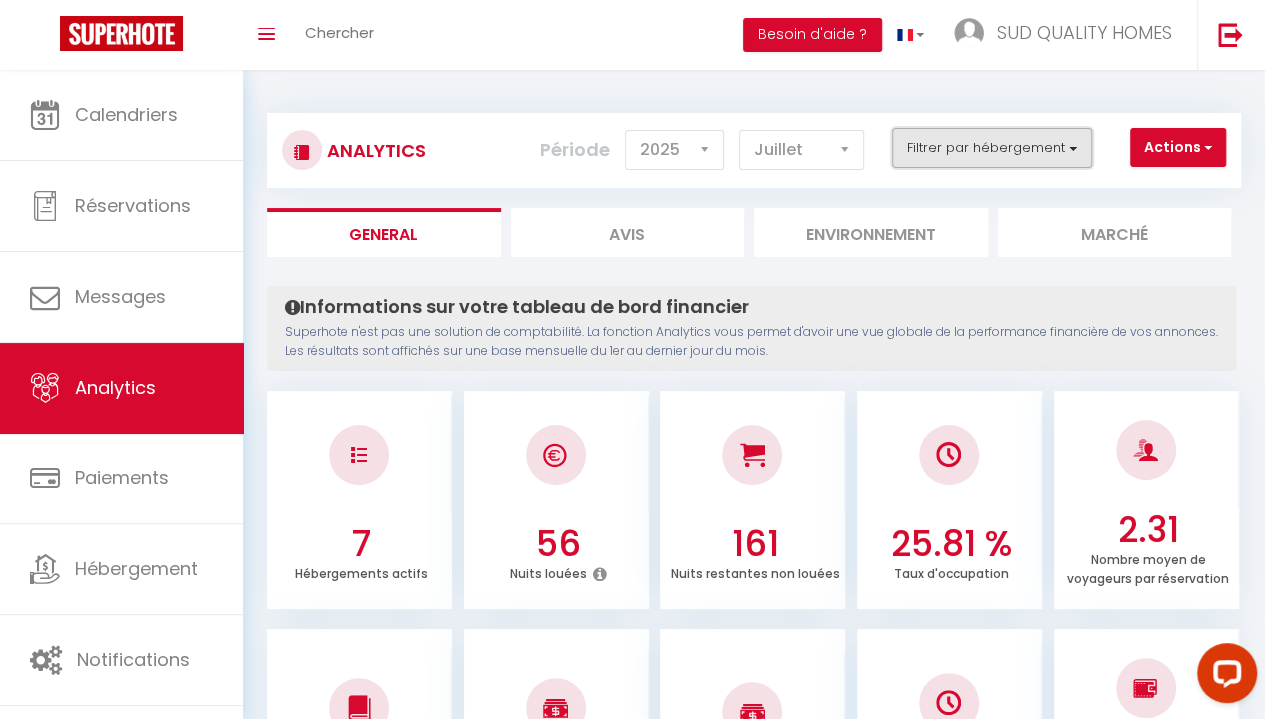 click on "Filtrer par hébergement" at bounding box center (992, 148) 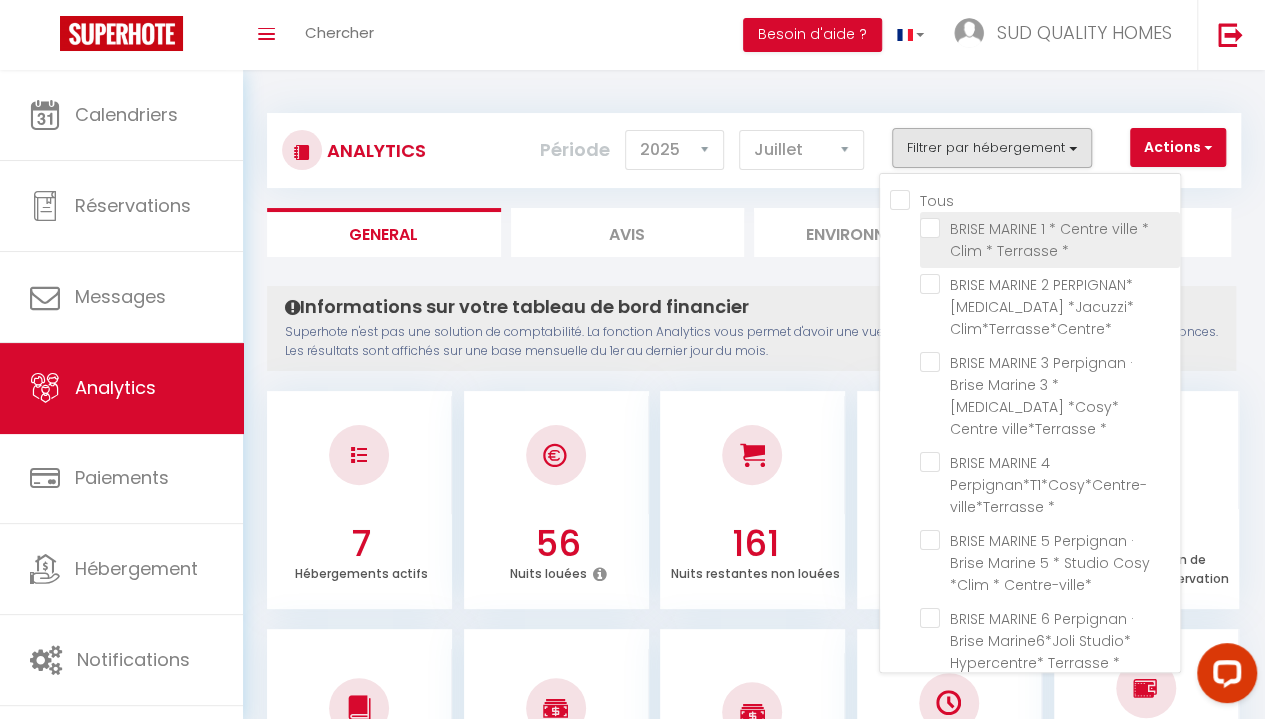click at bounding box center (1050, 228) 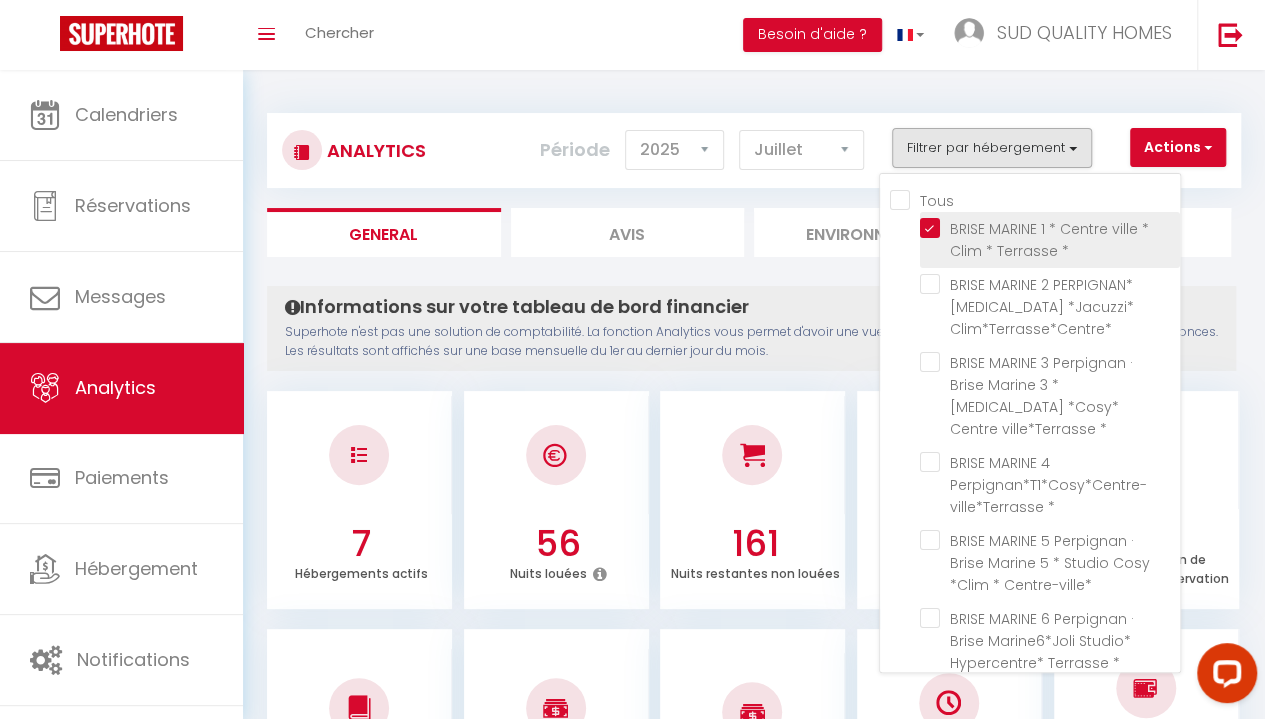 checkbox on "false" 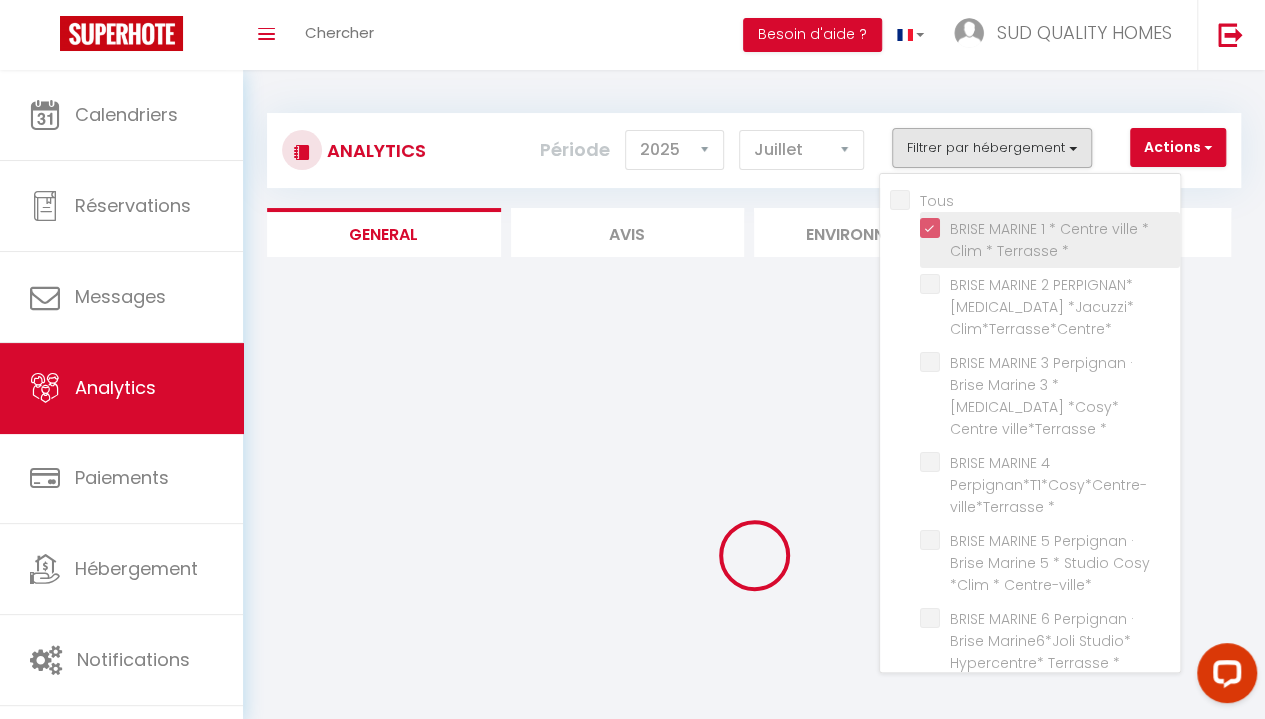 checkbox on "false" 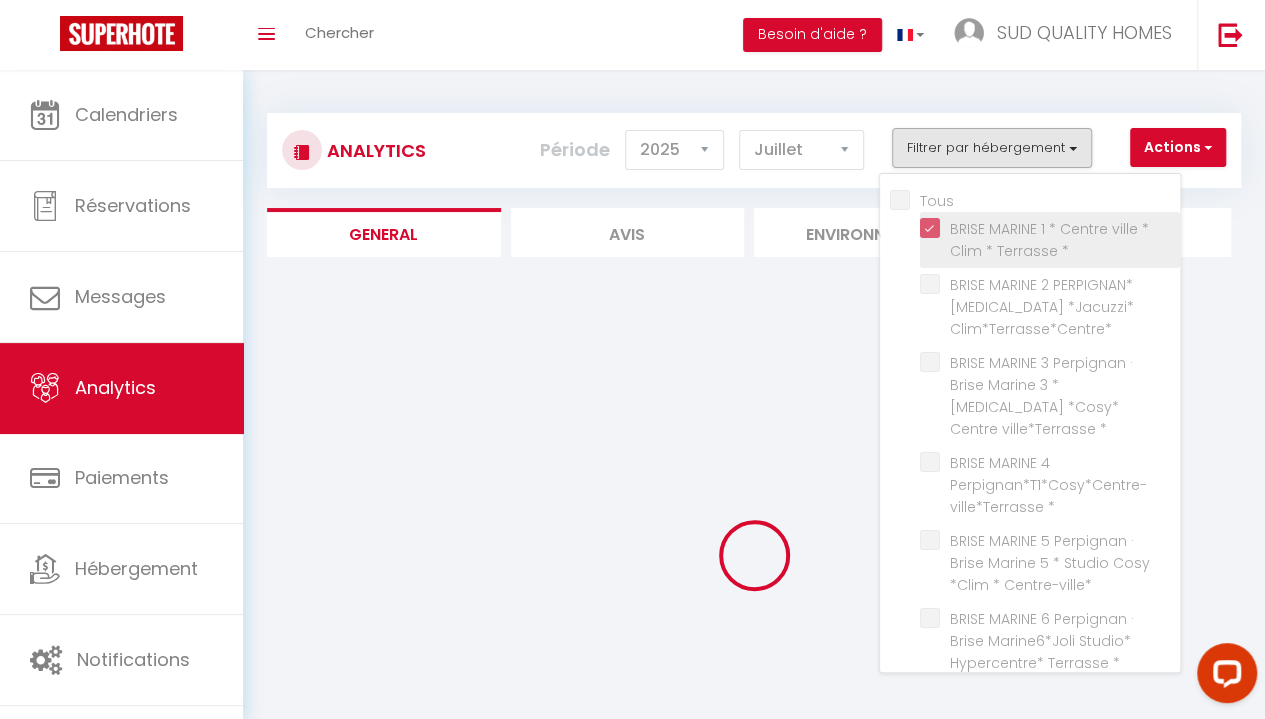 checkbox on "false" 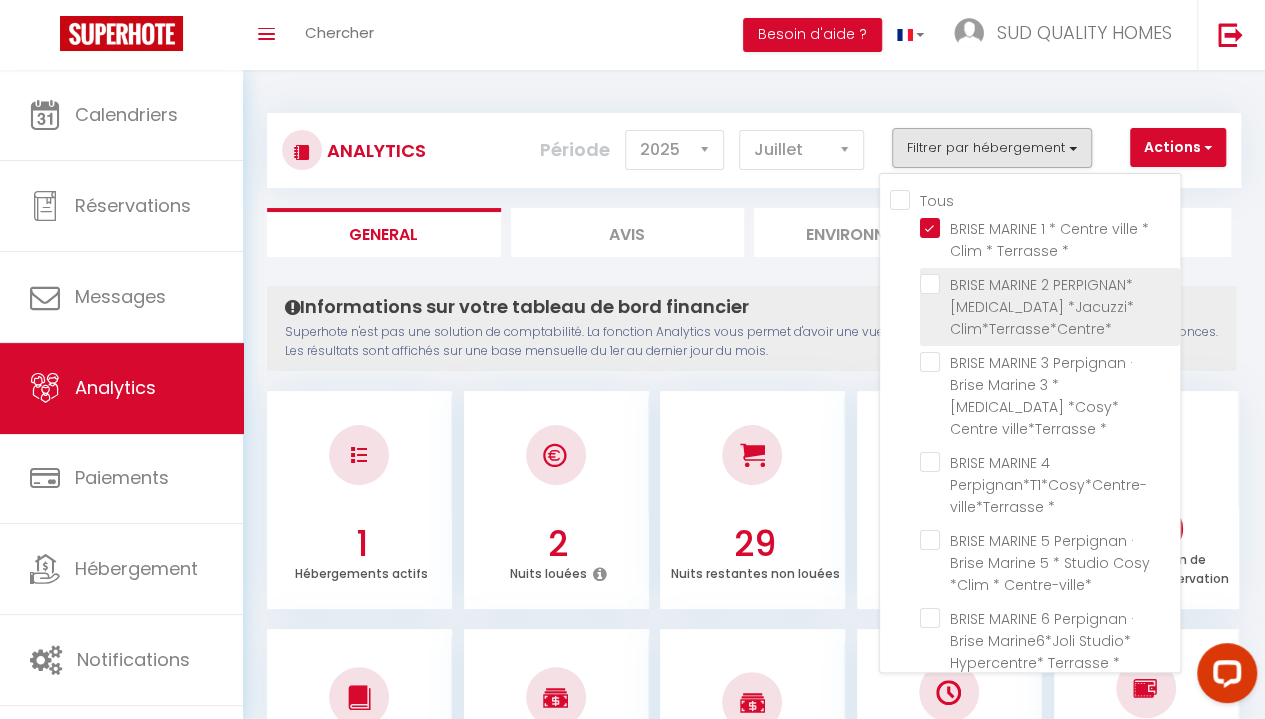 click at bounding box center [1050, 284] 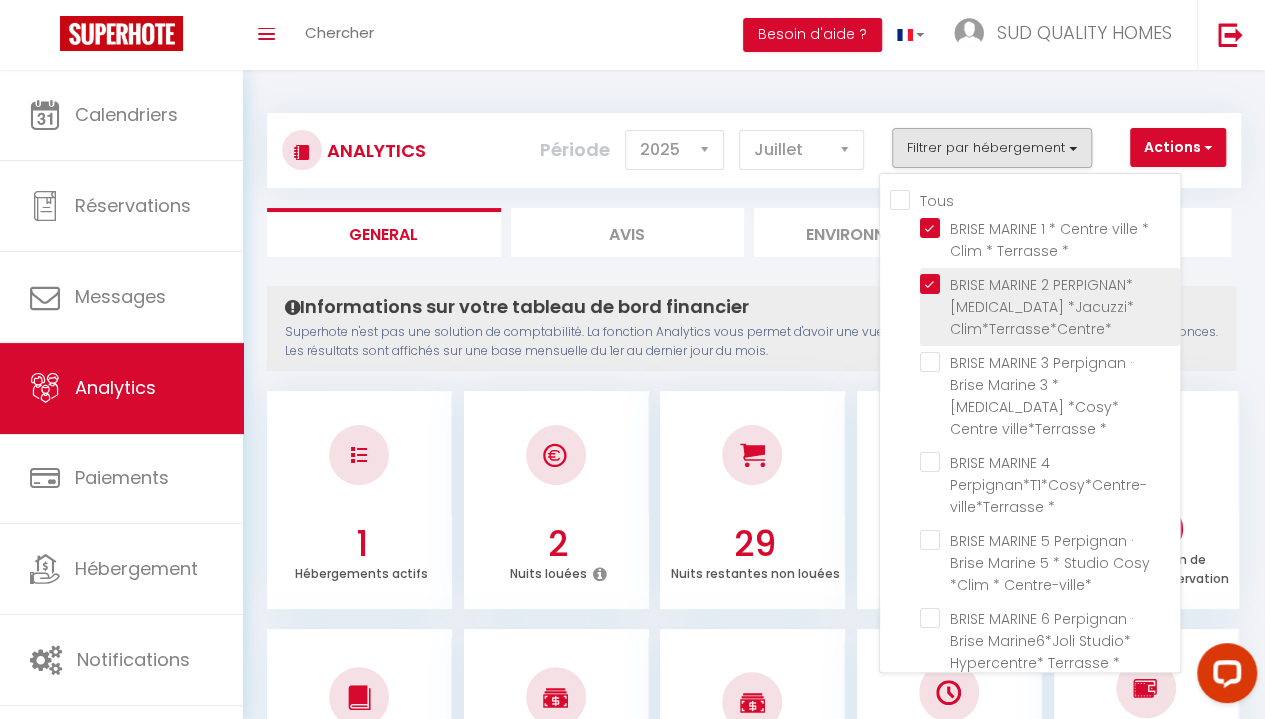 checkbox on "false" 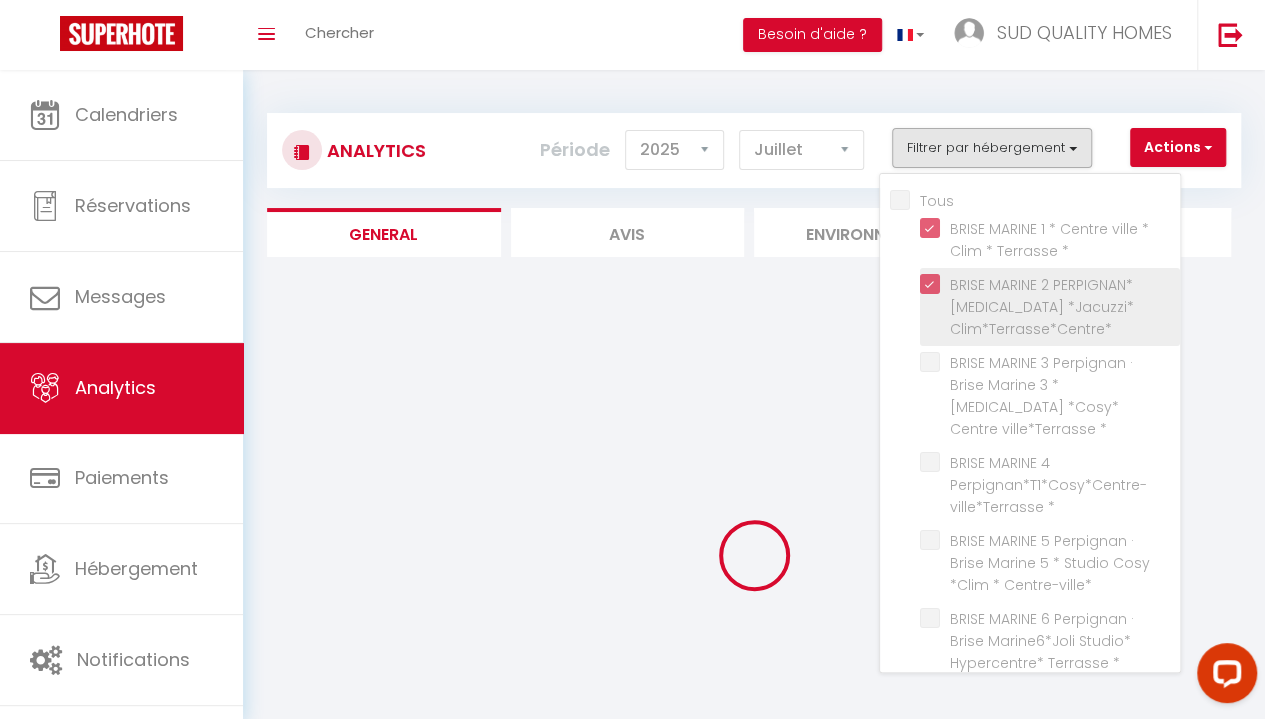 checkbox on "false" 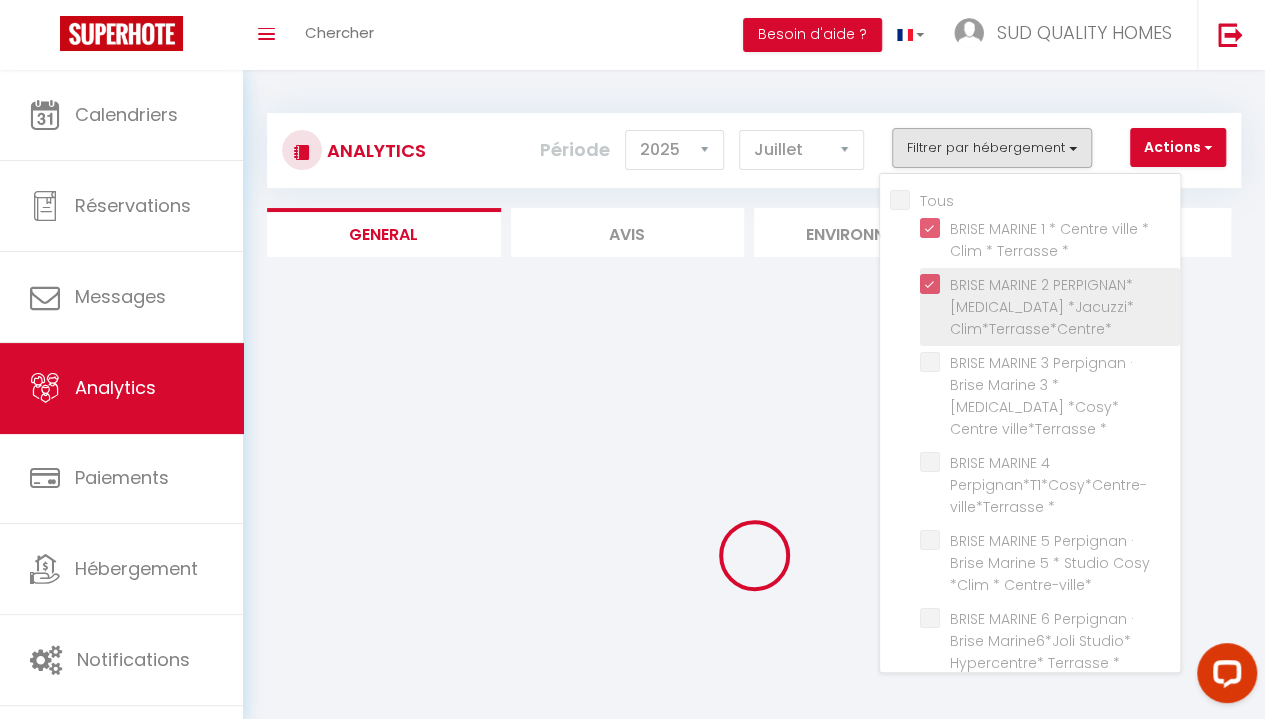 checkbox on "false" 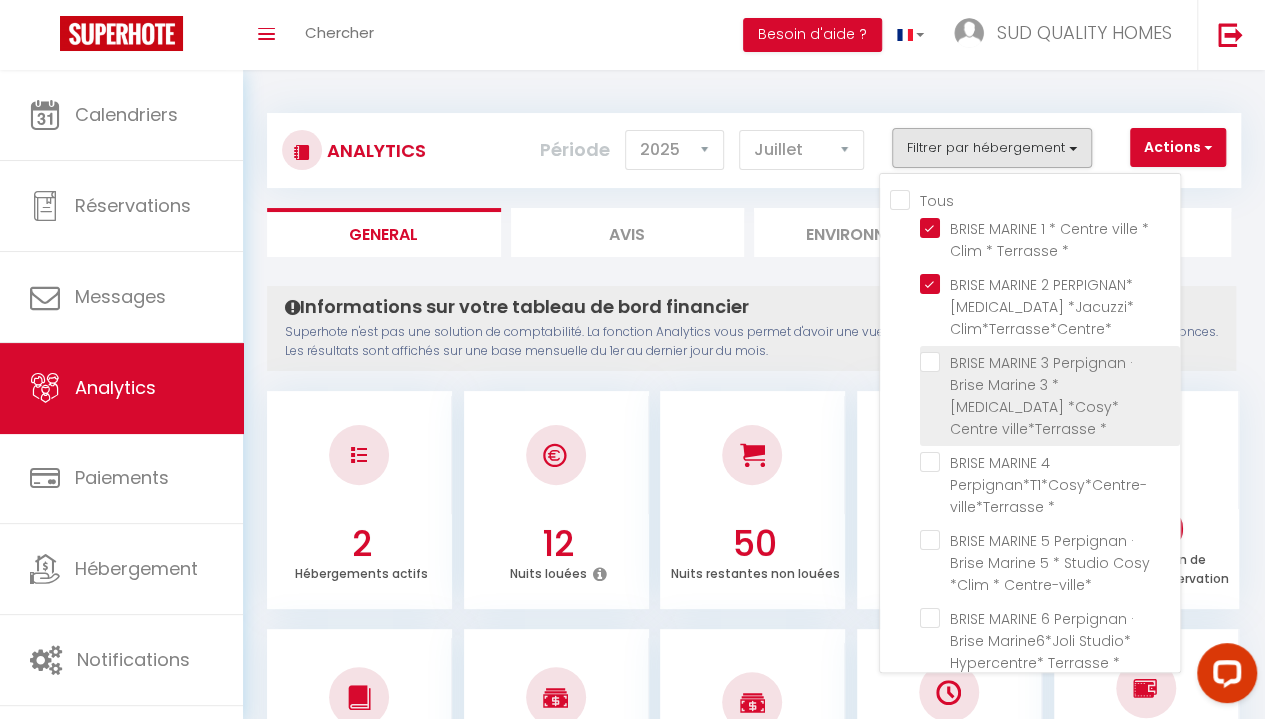 click at bounding box center [1050, 362] 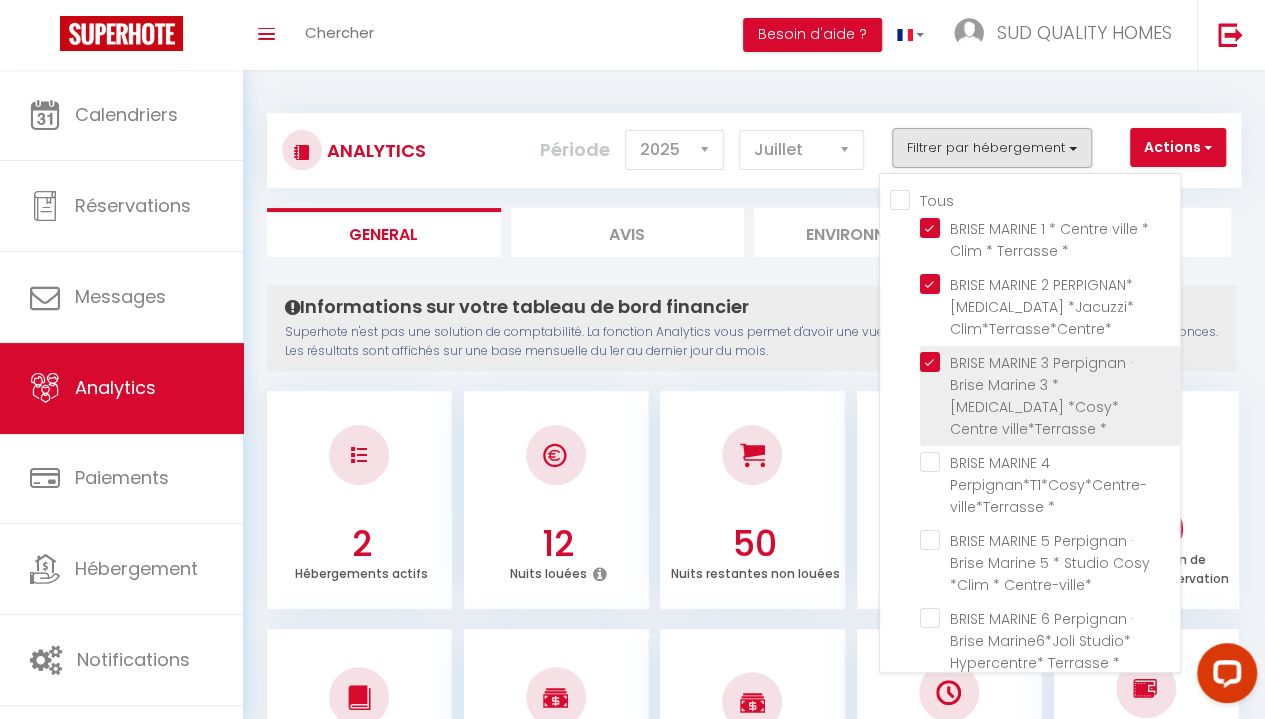 checkbox on "false" 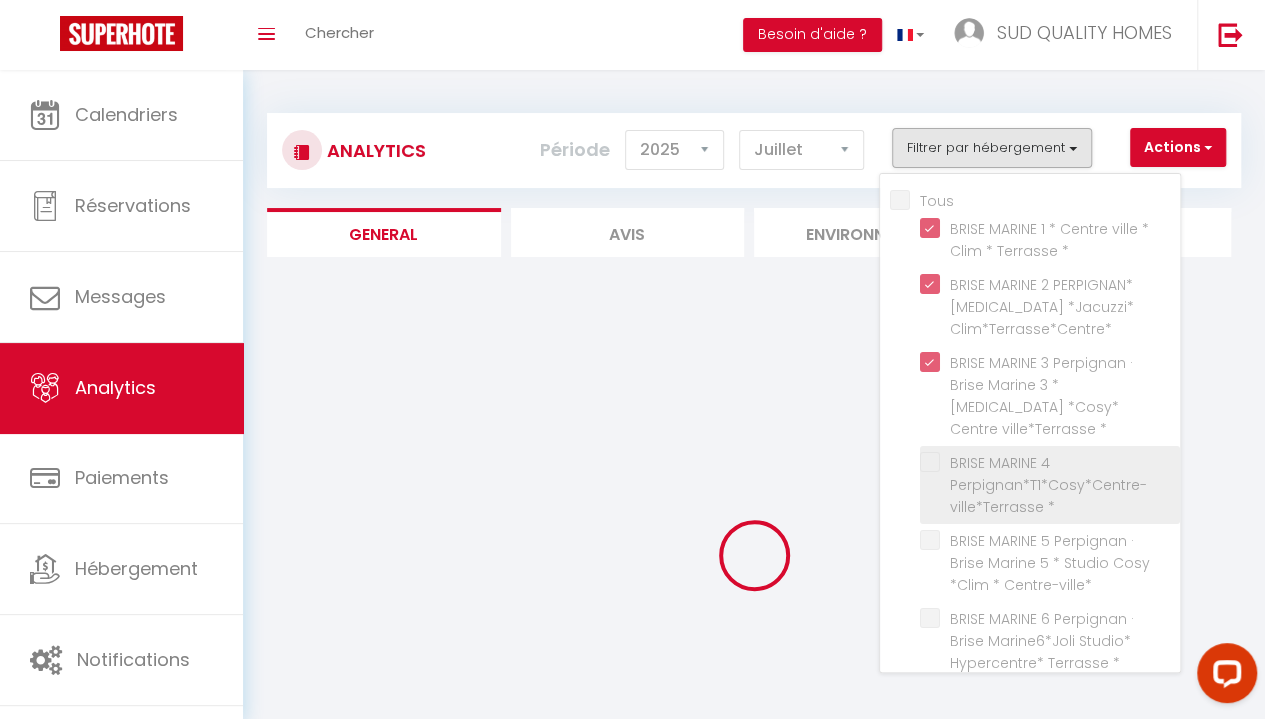 checkbox on "false" 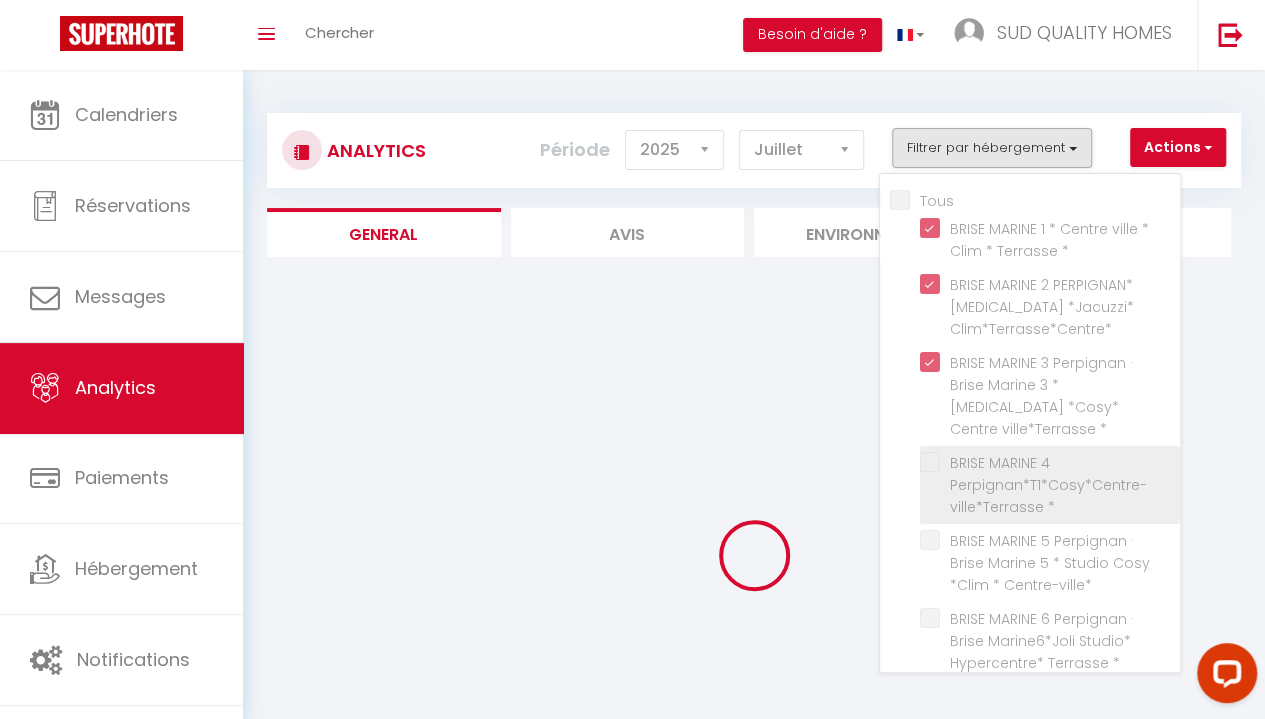 checkbox on "false" 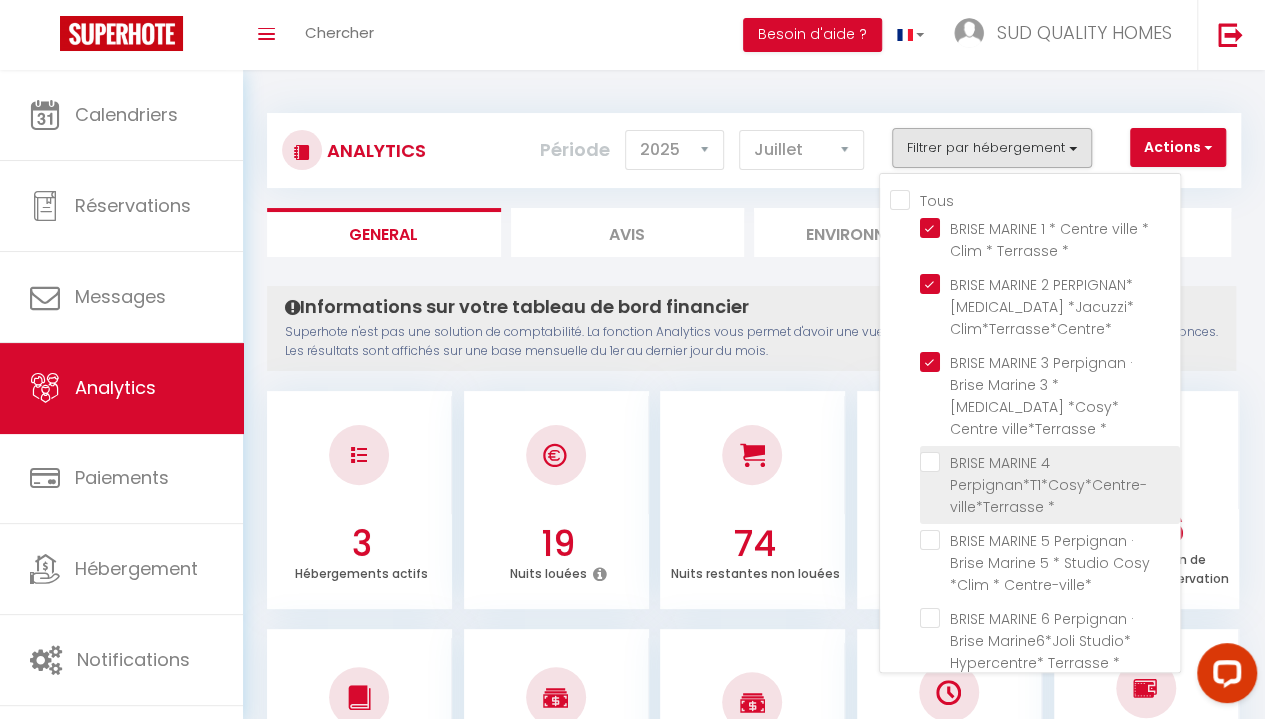 click on "BRISE MARINE 4 Perpignan*T1*Cosy*Centre-ville*Terrasse *" at bounding box center (1050, 485) 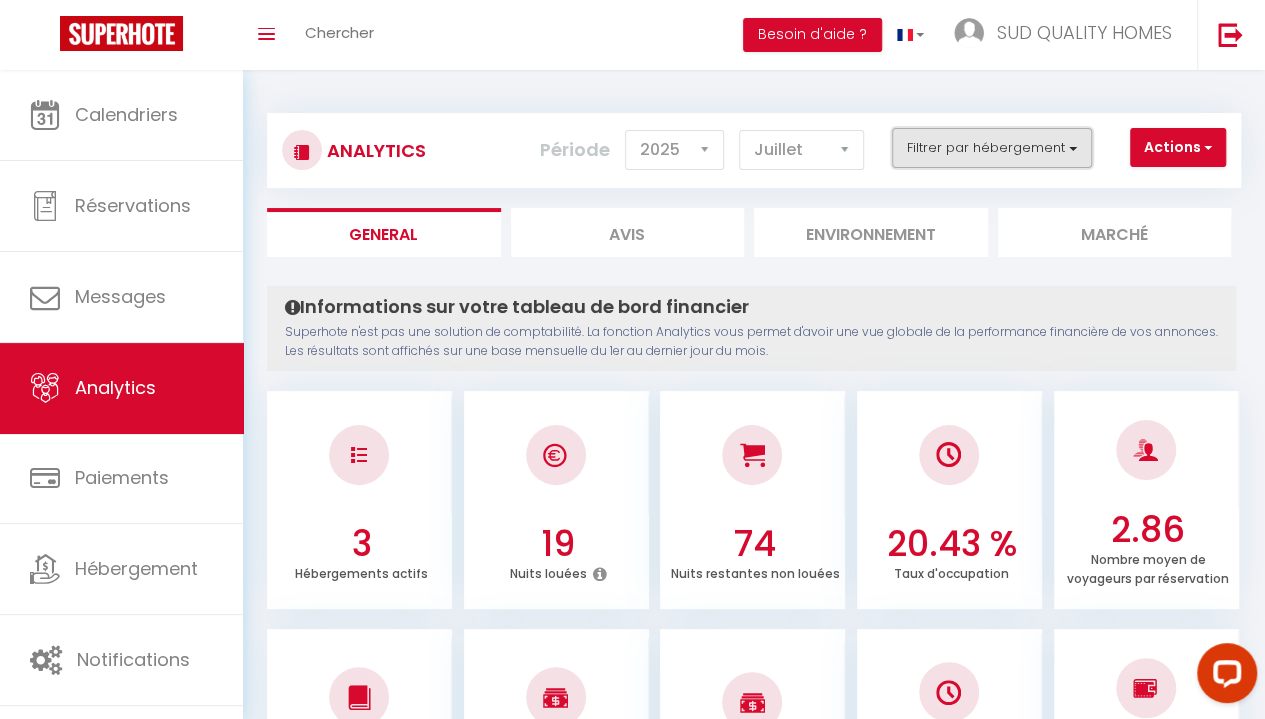 click on "Filtrer par hébergement" at bounding box center [992, 148] 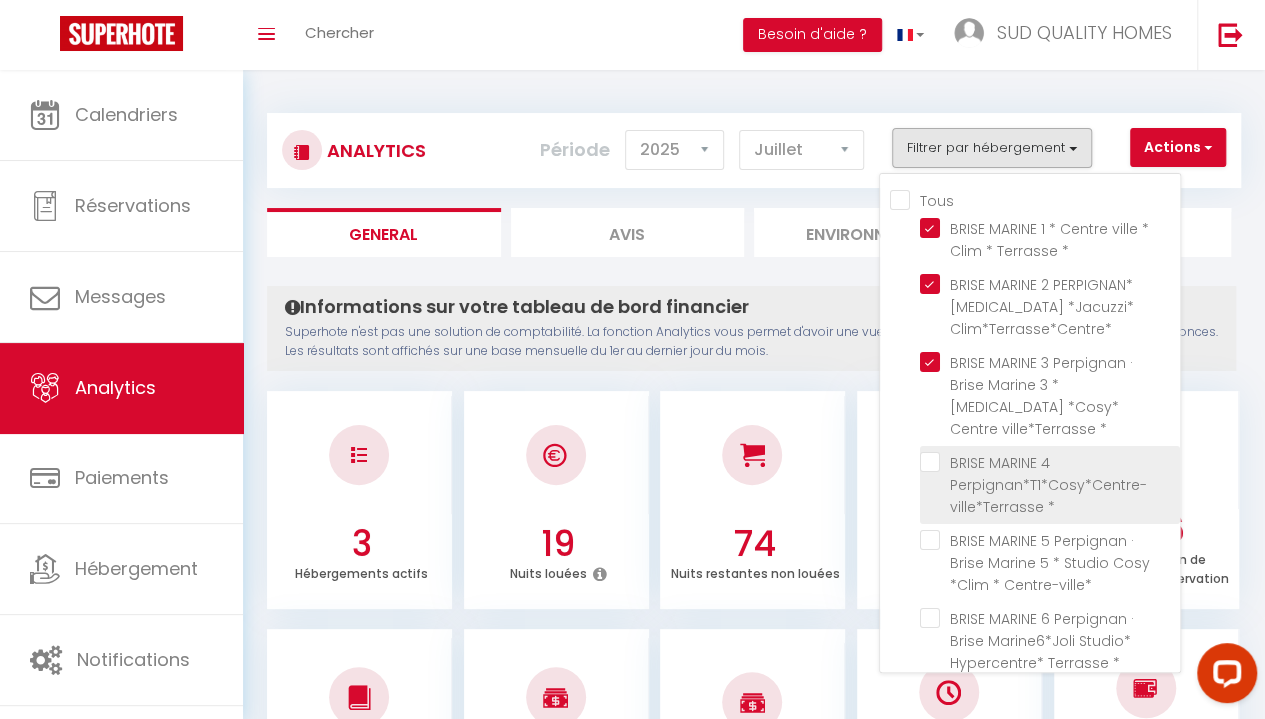 click at bounding box center [1050, 462] 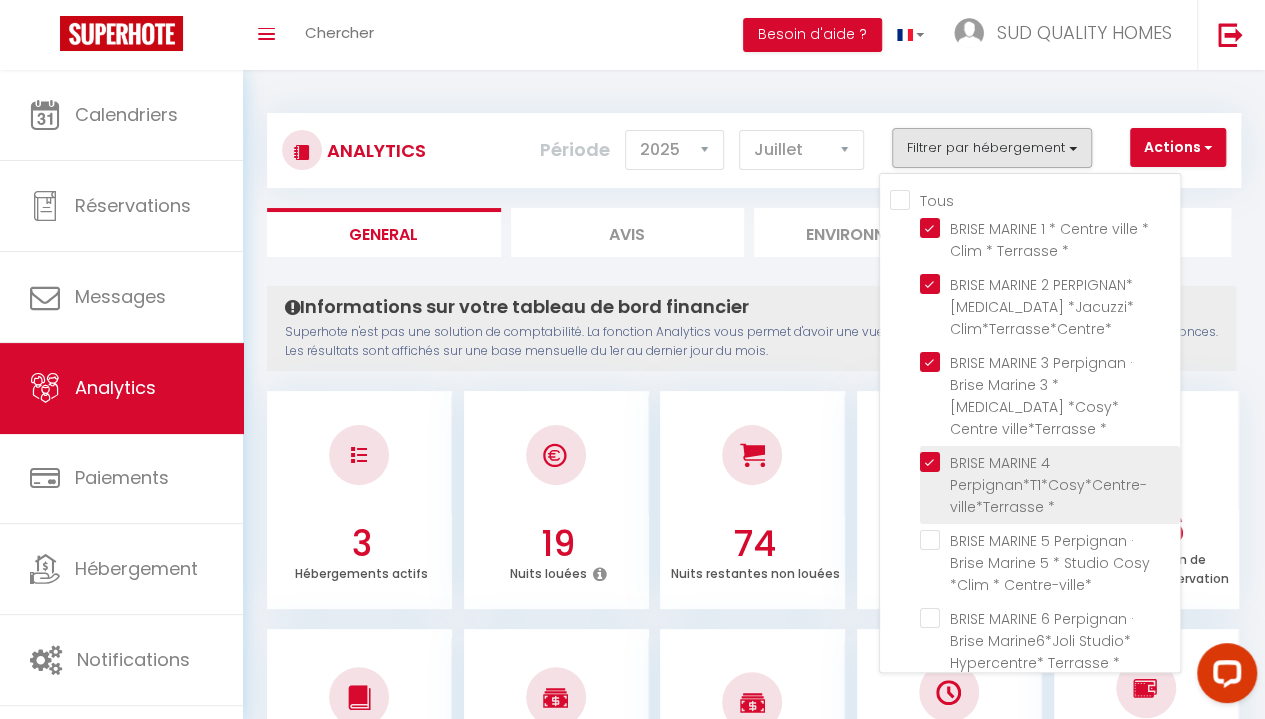 checkbox on "false" 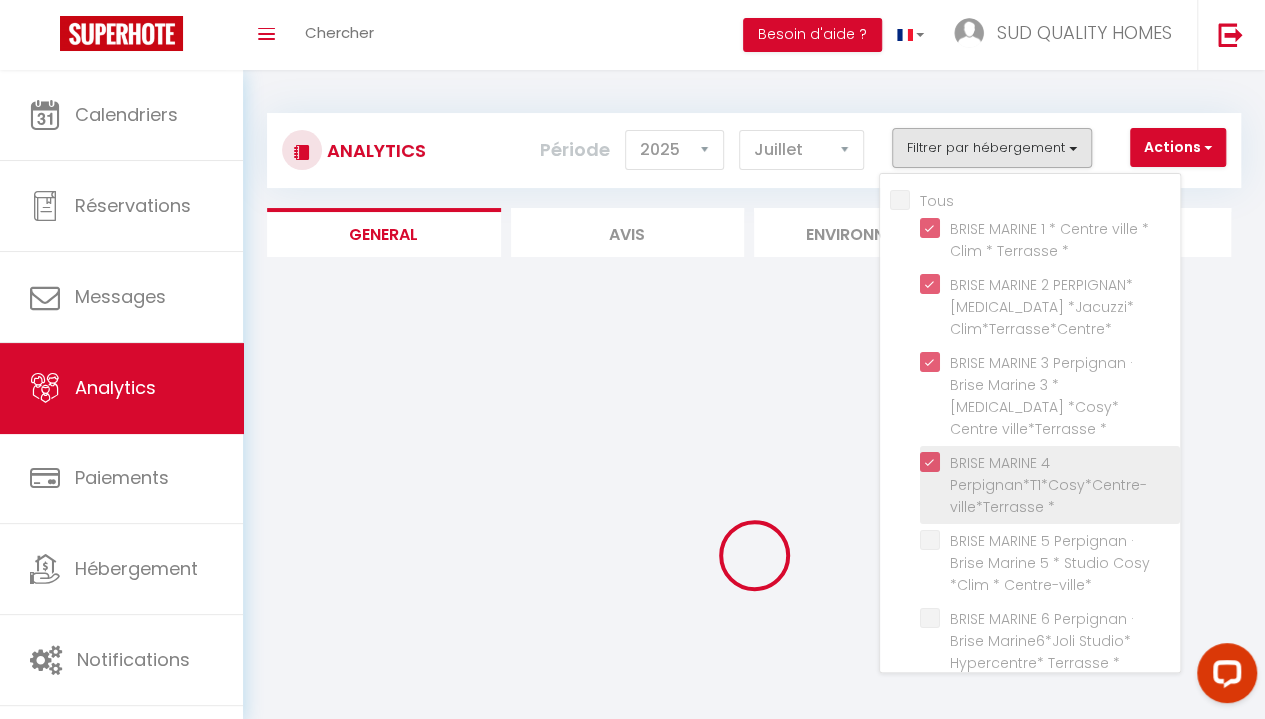 checkbox on "false" 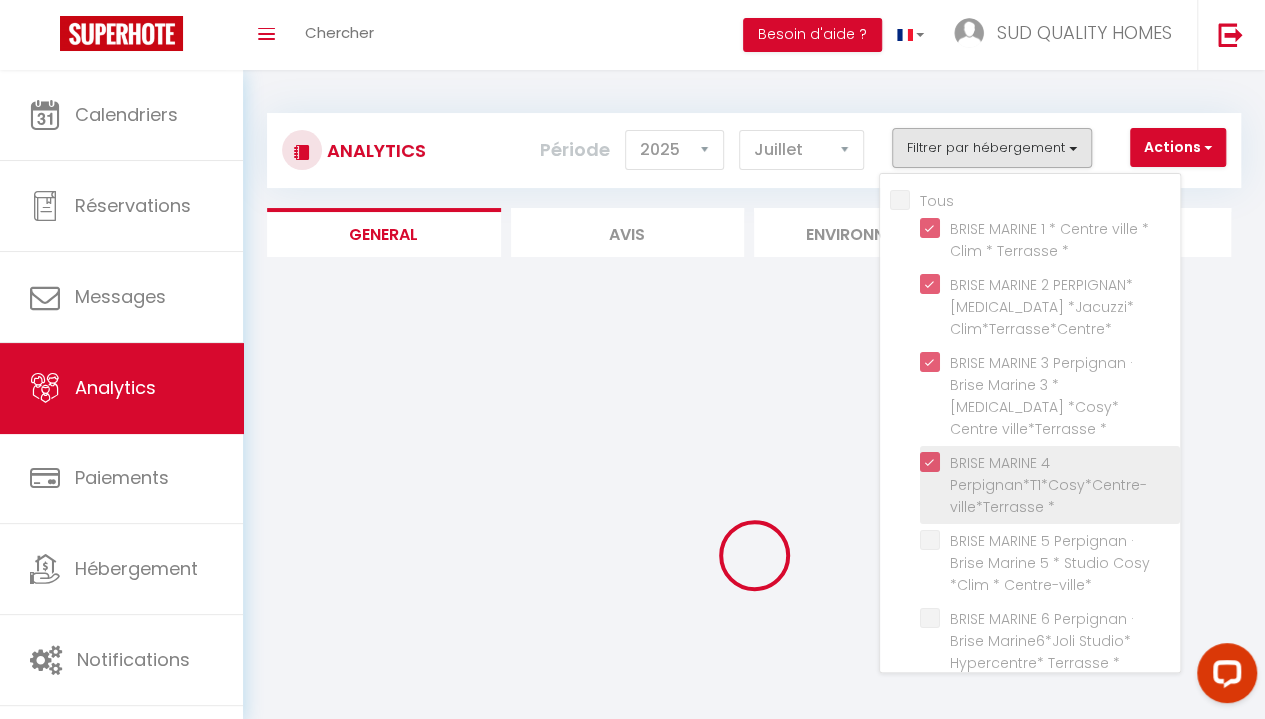 checkbox on "false" 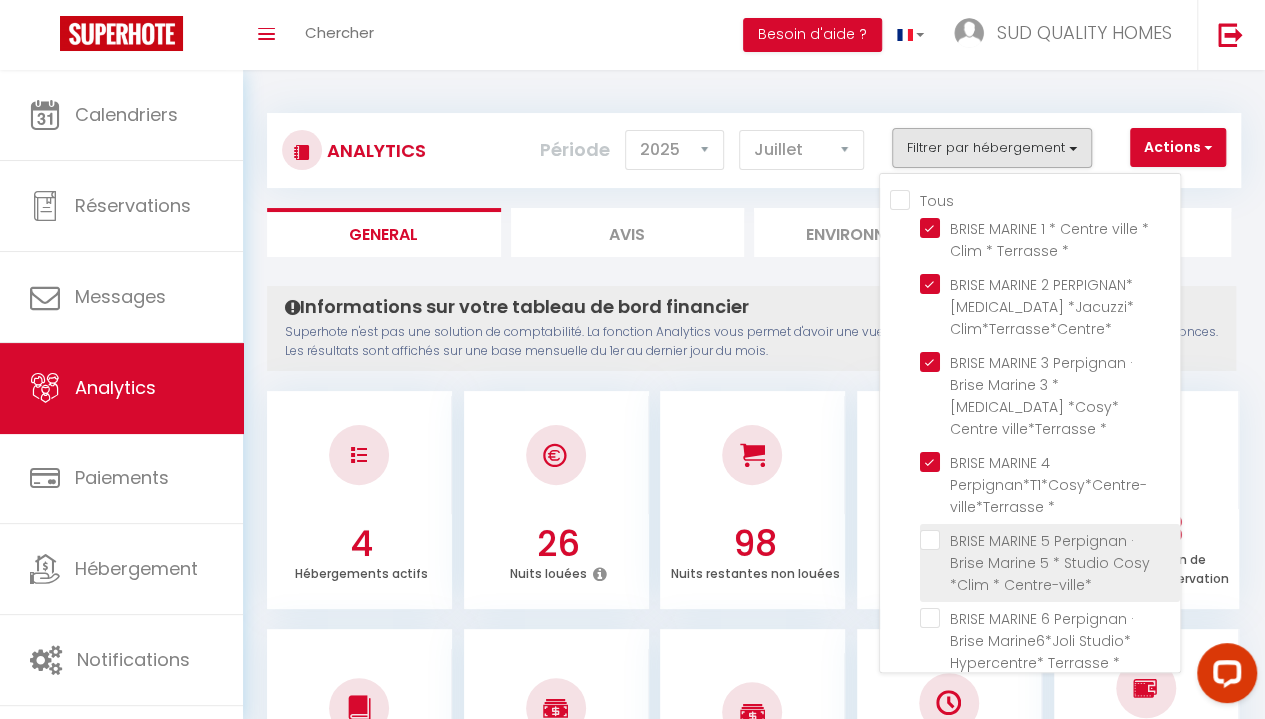 click at bounding box center (1050, 540) 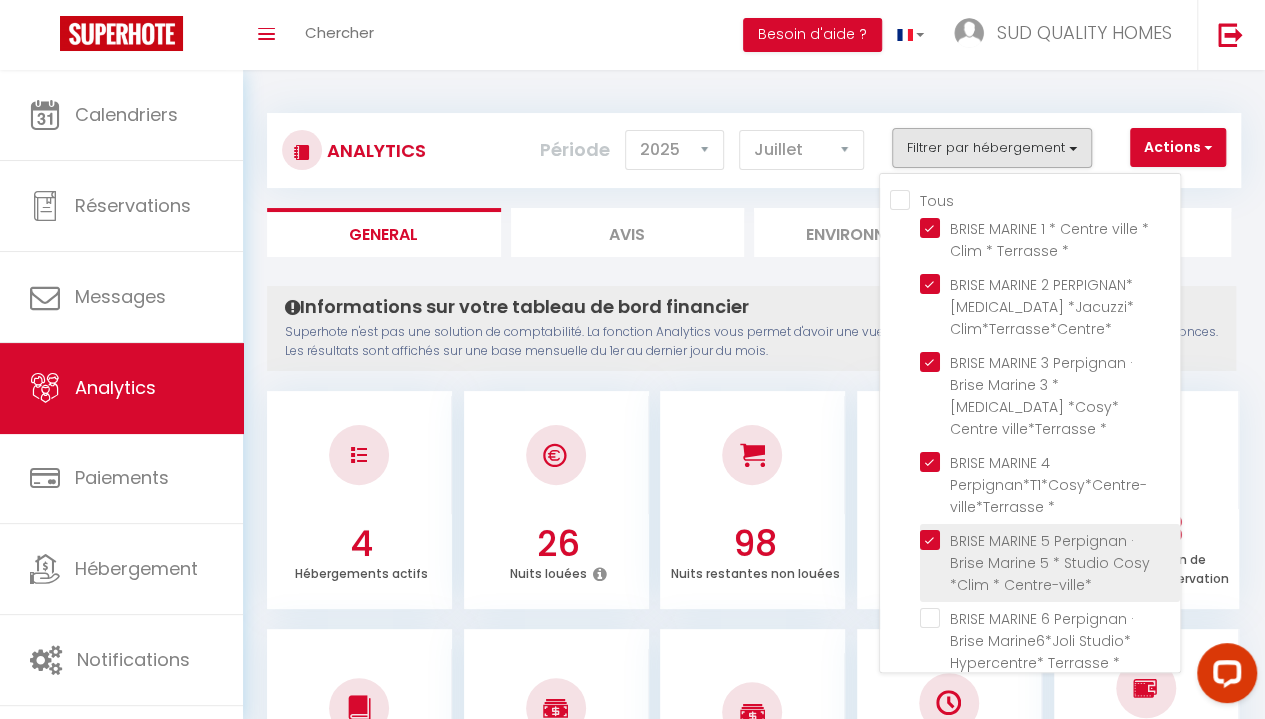 checkbox on "false" 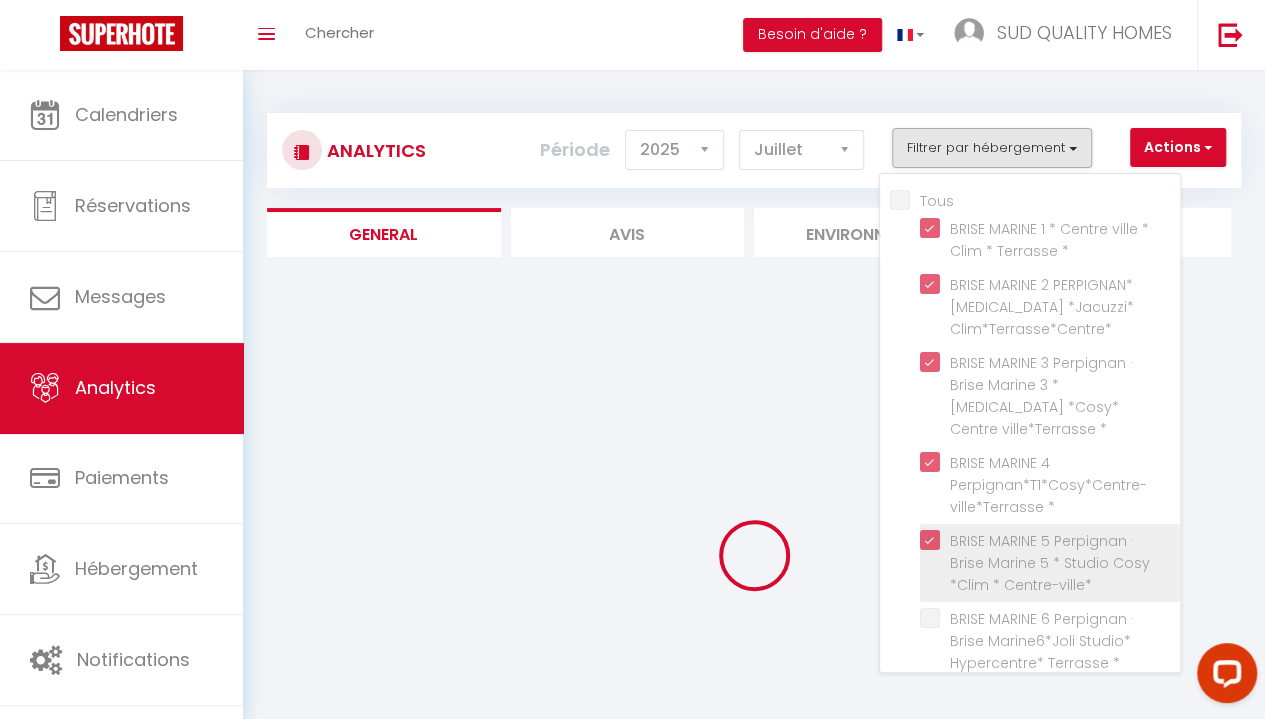 checkbox on "false" 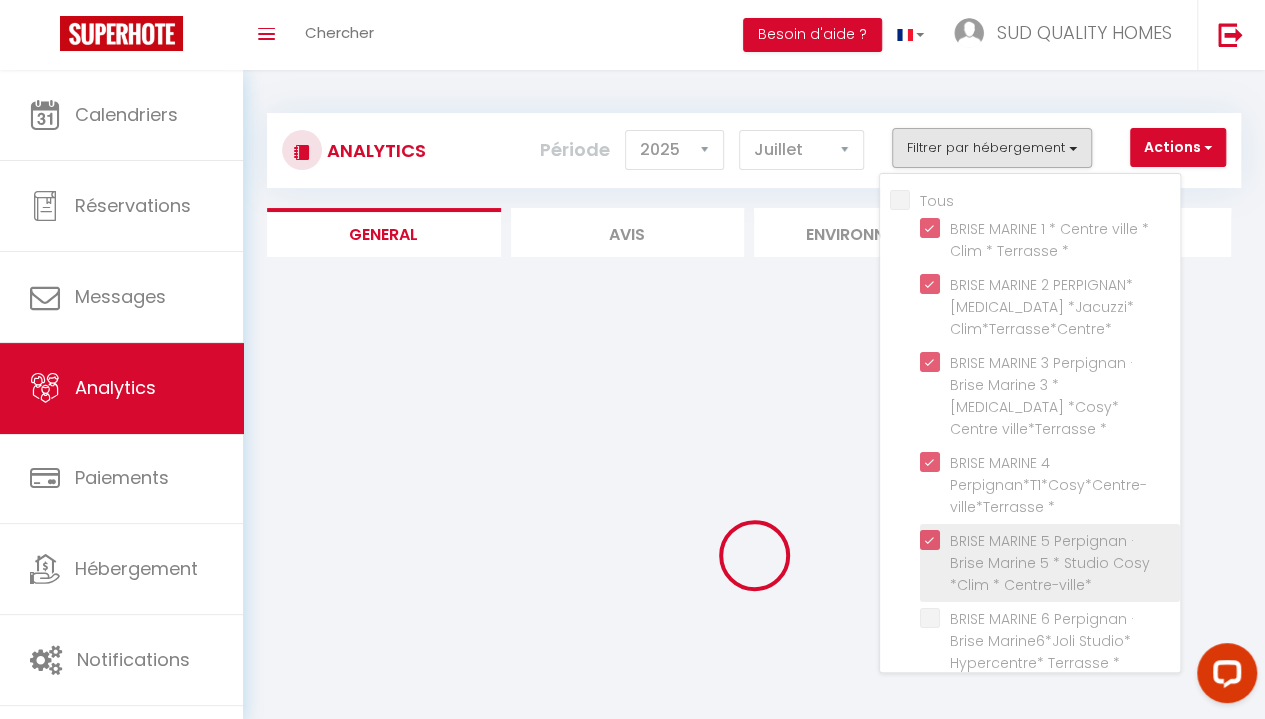 checkbox on "false" 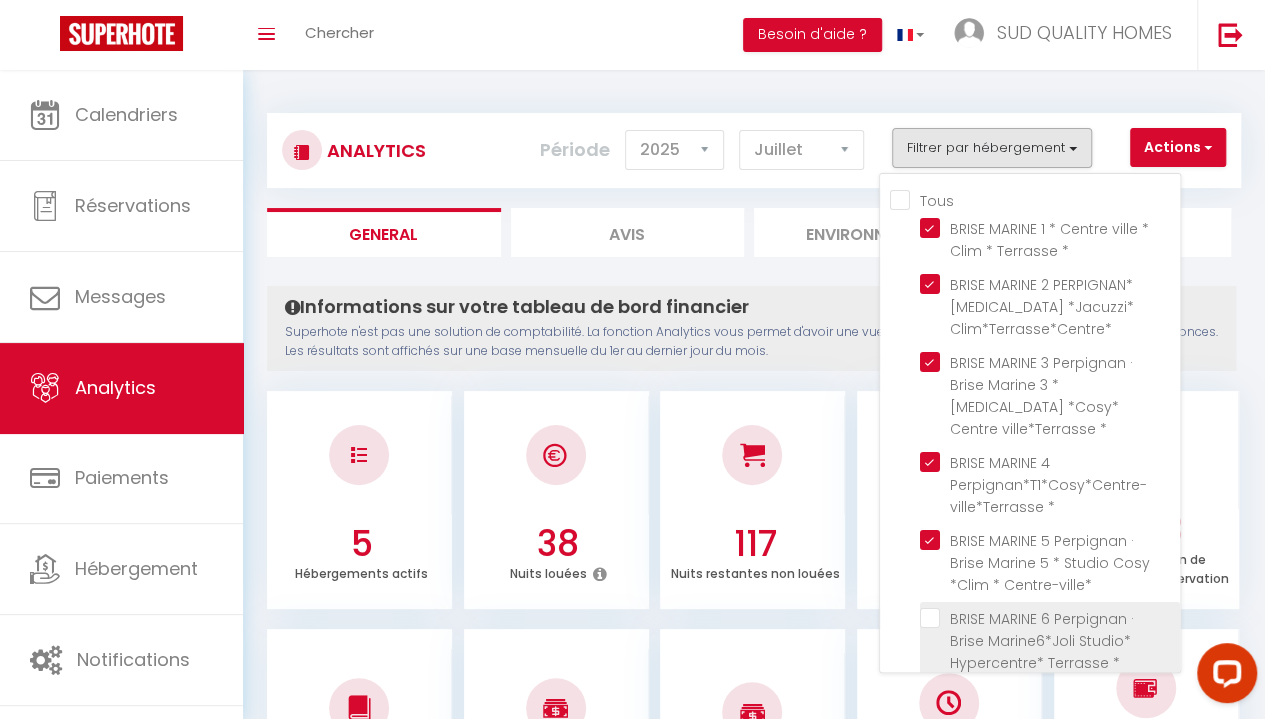 click at bounding box center [1050, 618] 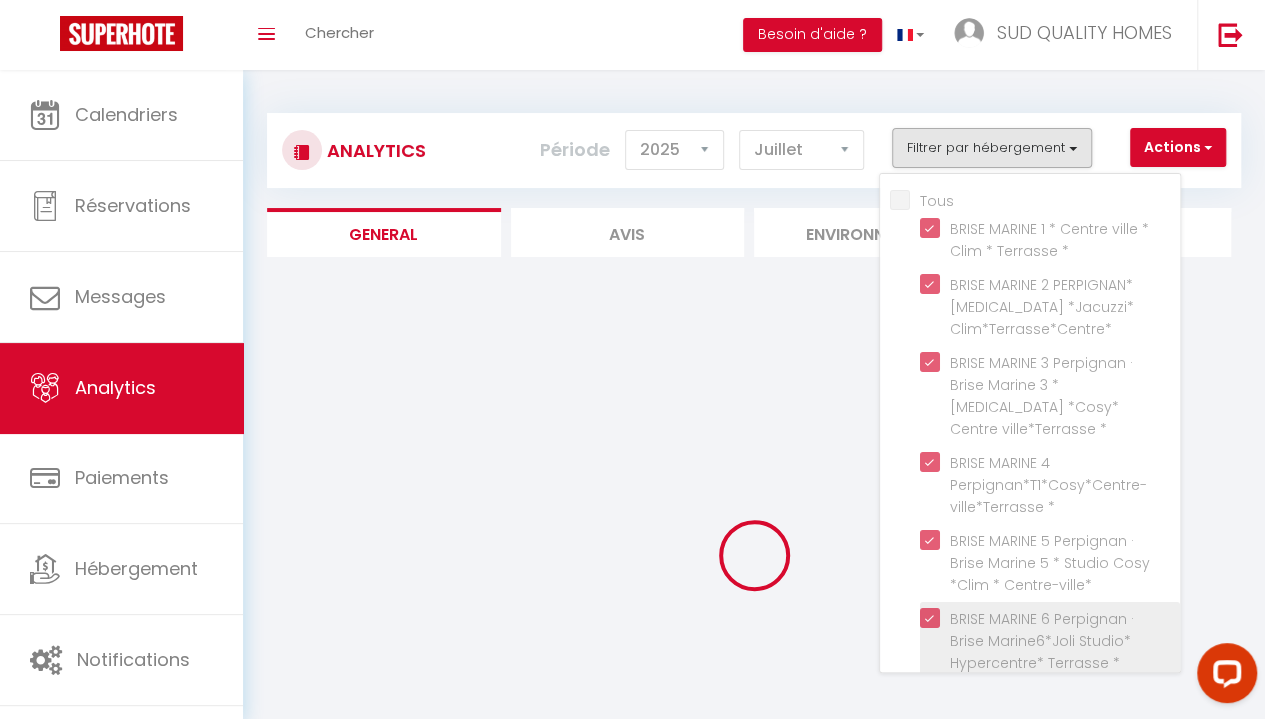 checkbox on "false" 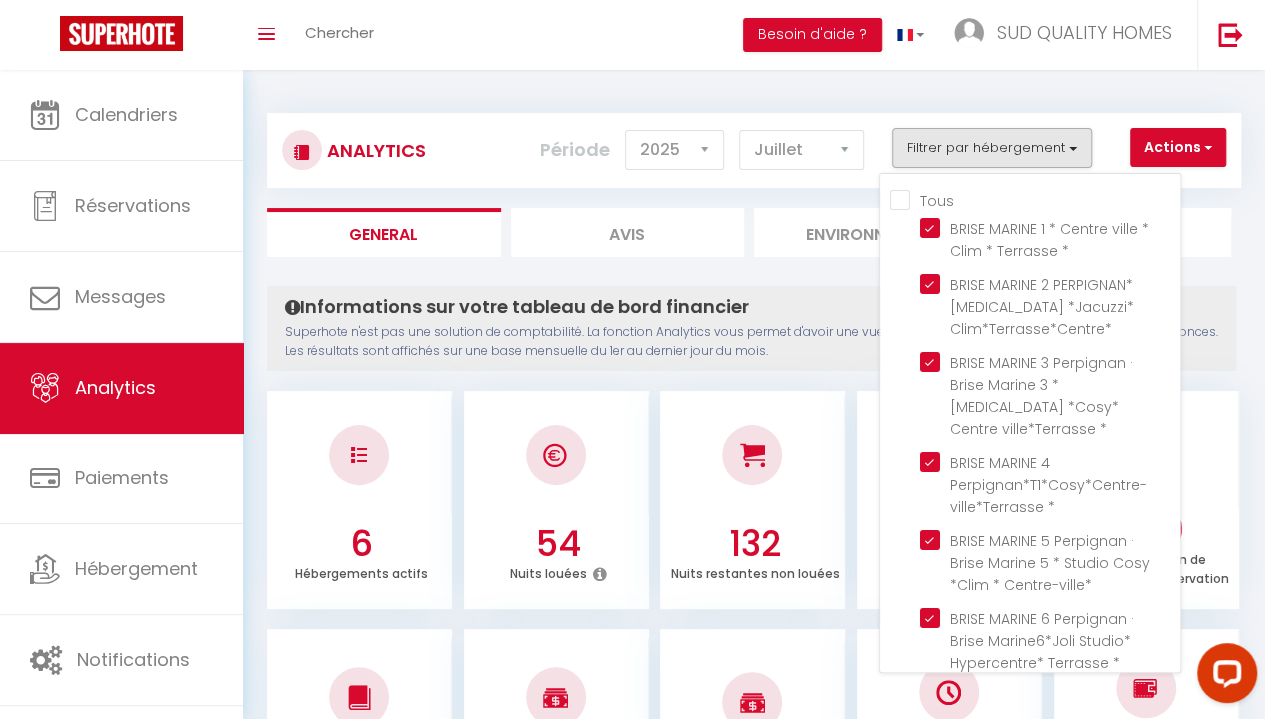click on "Informations sur votre tableau de bord financier" at bounding box center [751, 307] 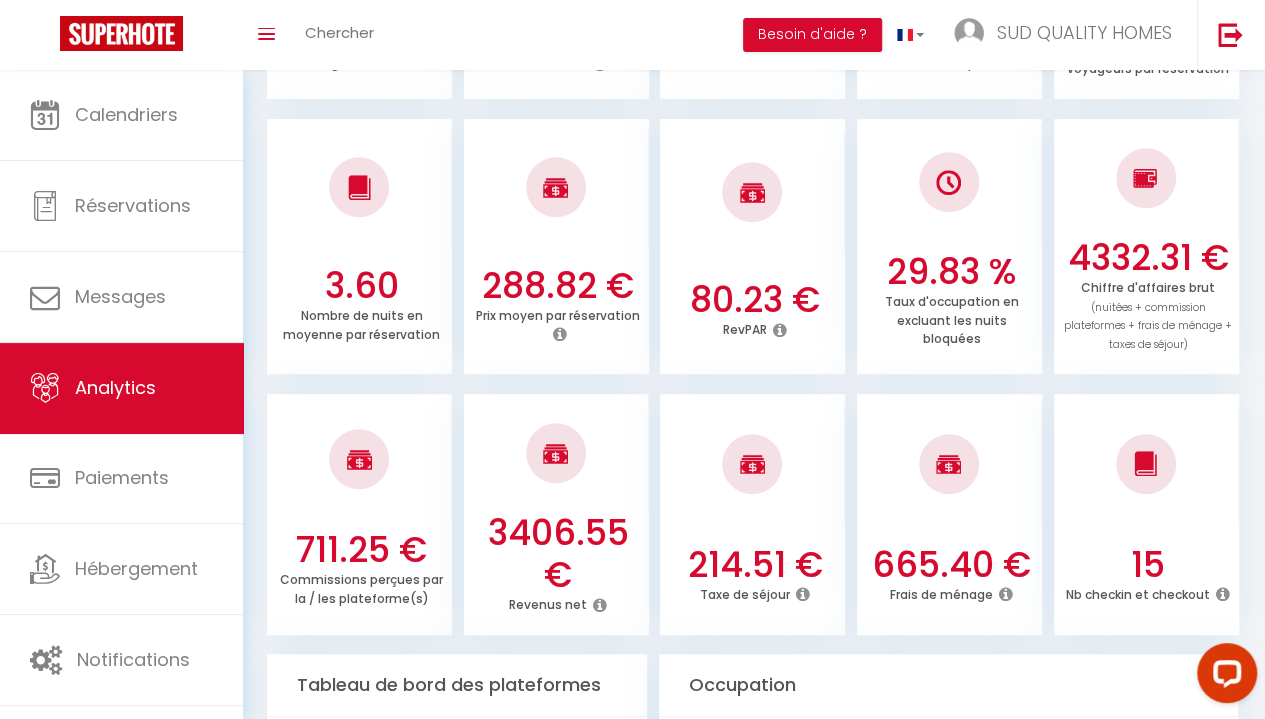 scroll, scrollTop: 505, scrollLeft: 0, axis: vertical 